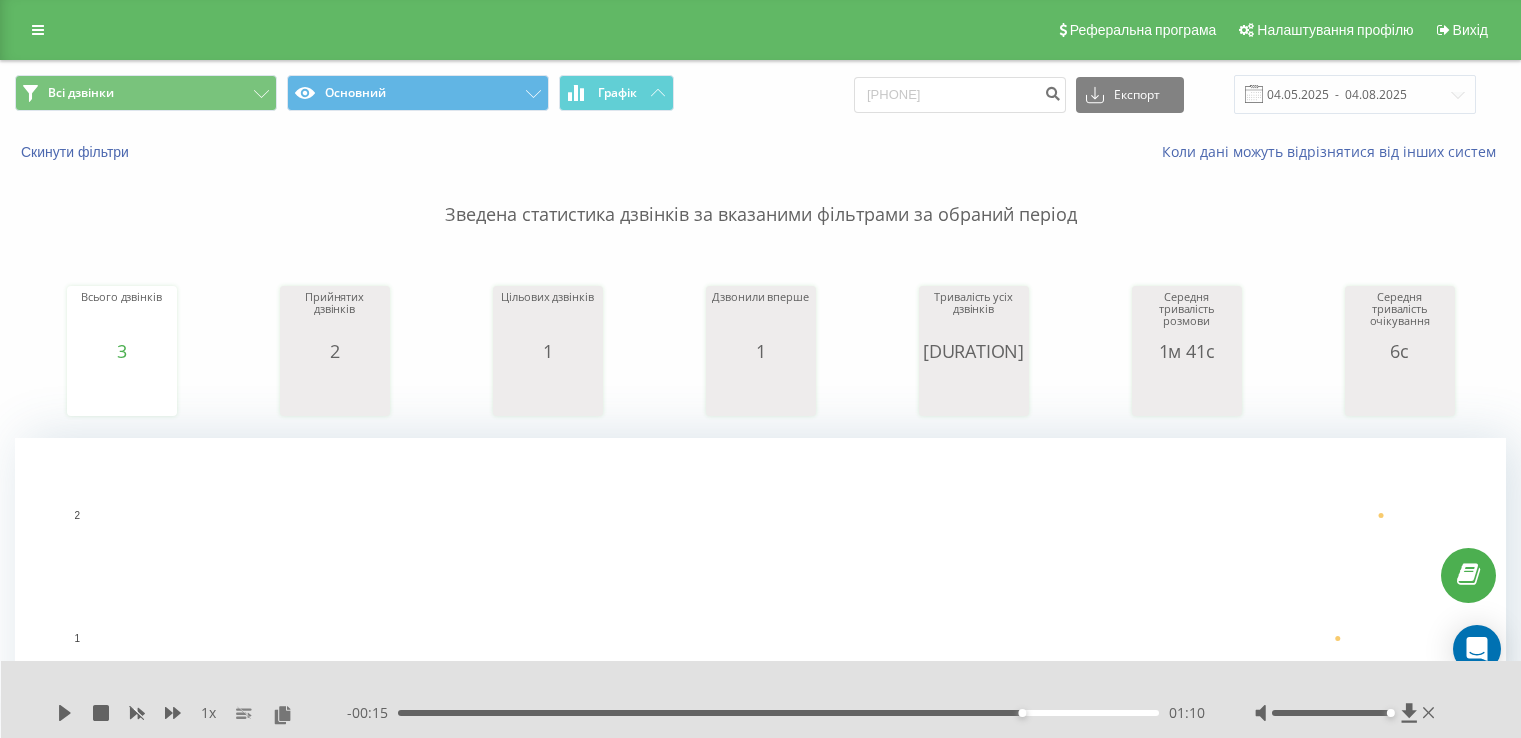 scroll, scrollTop: 0, scrollLeft: 0, axis: both 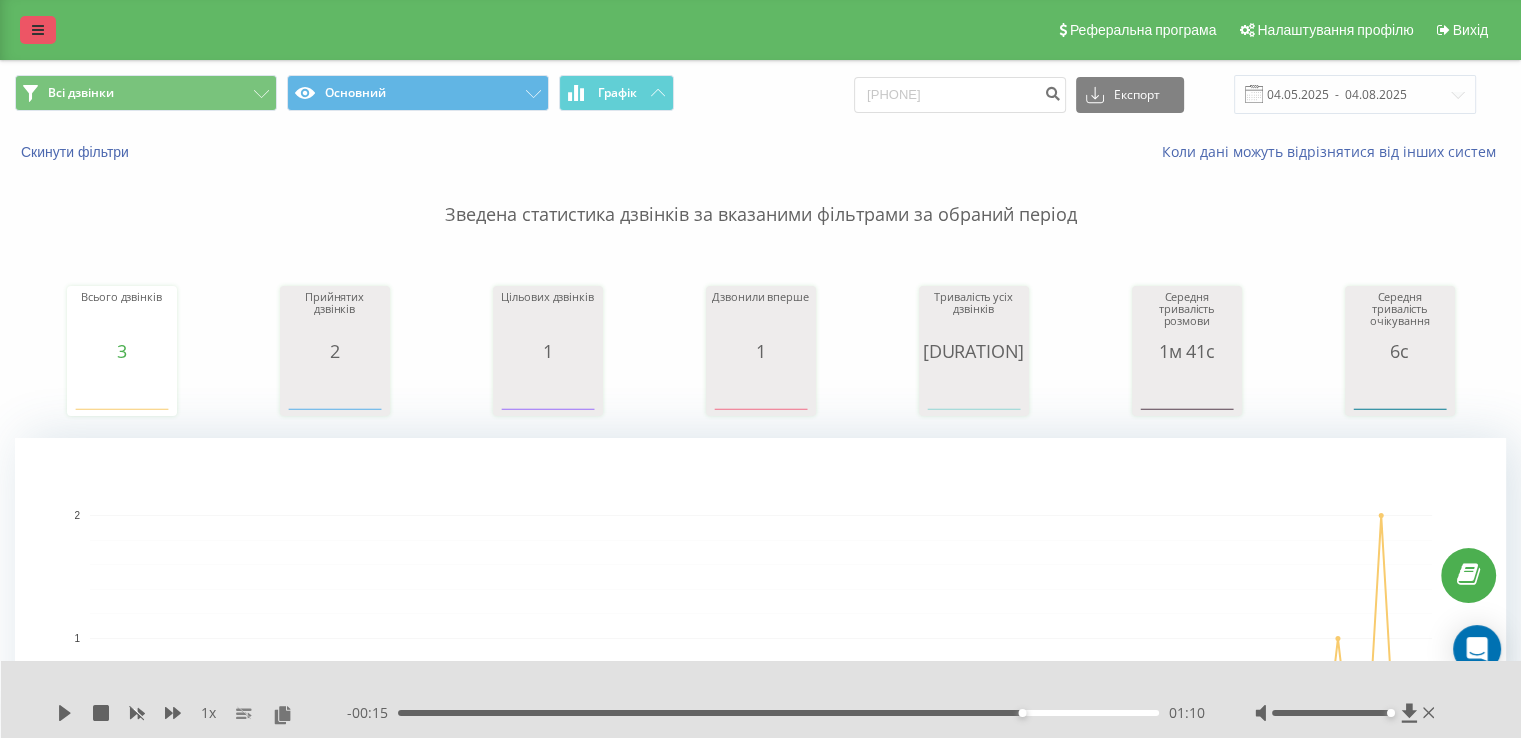 click at bounding box center [38, 30] 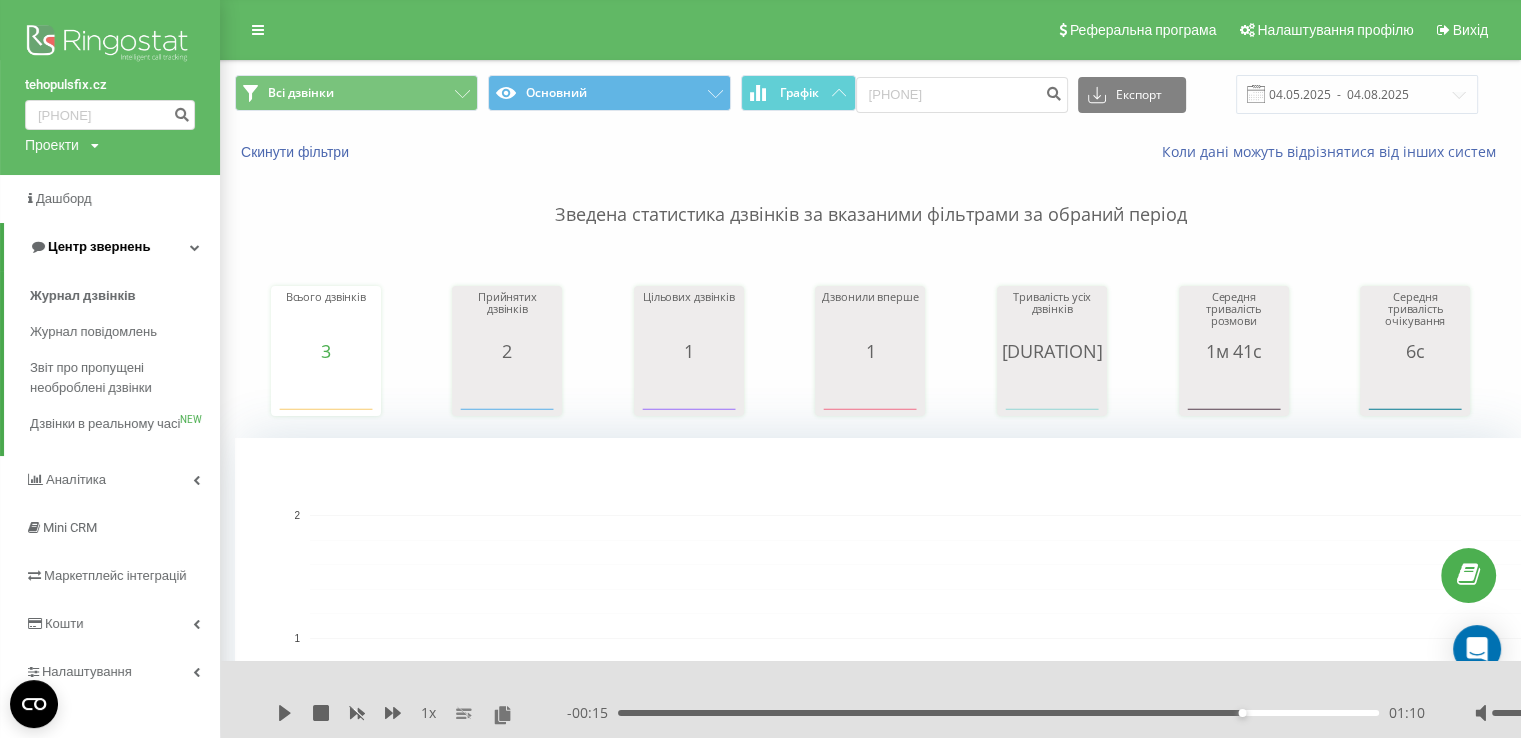 click on "Центр звернень" at bounding box center [99, 246] 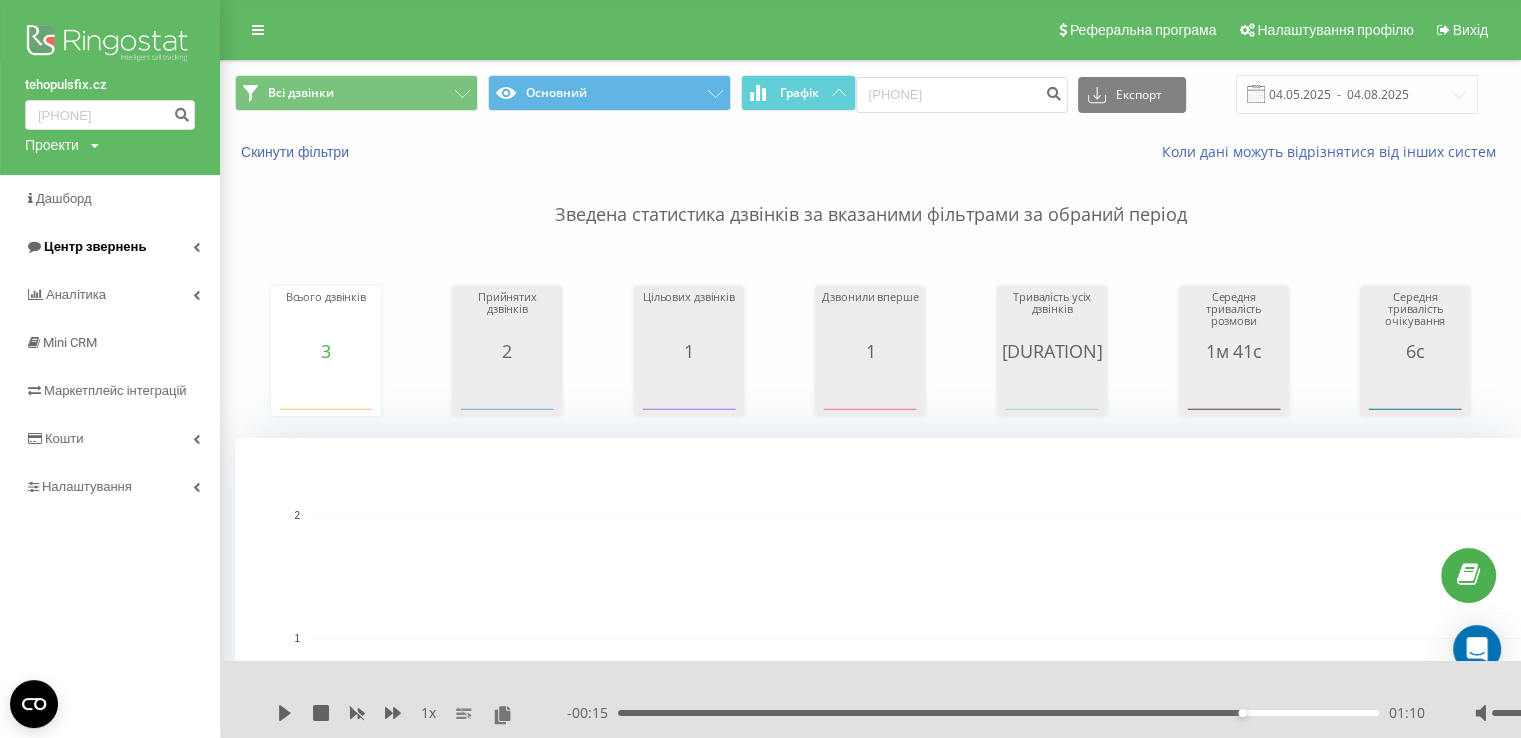 click on "Центр звернень" at bounding box center (95, 246) 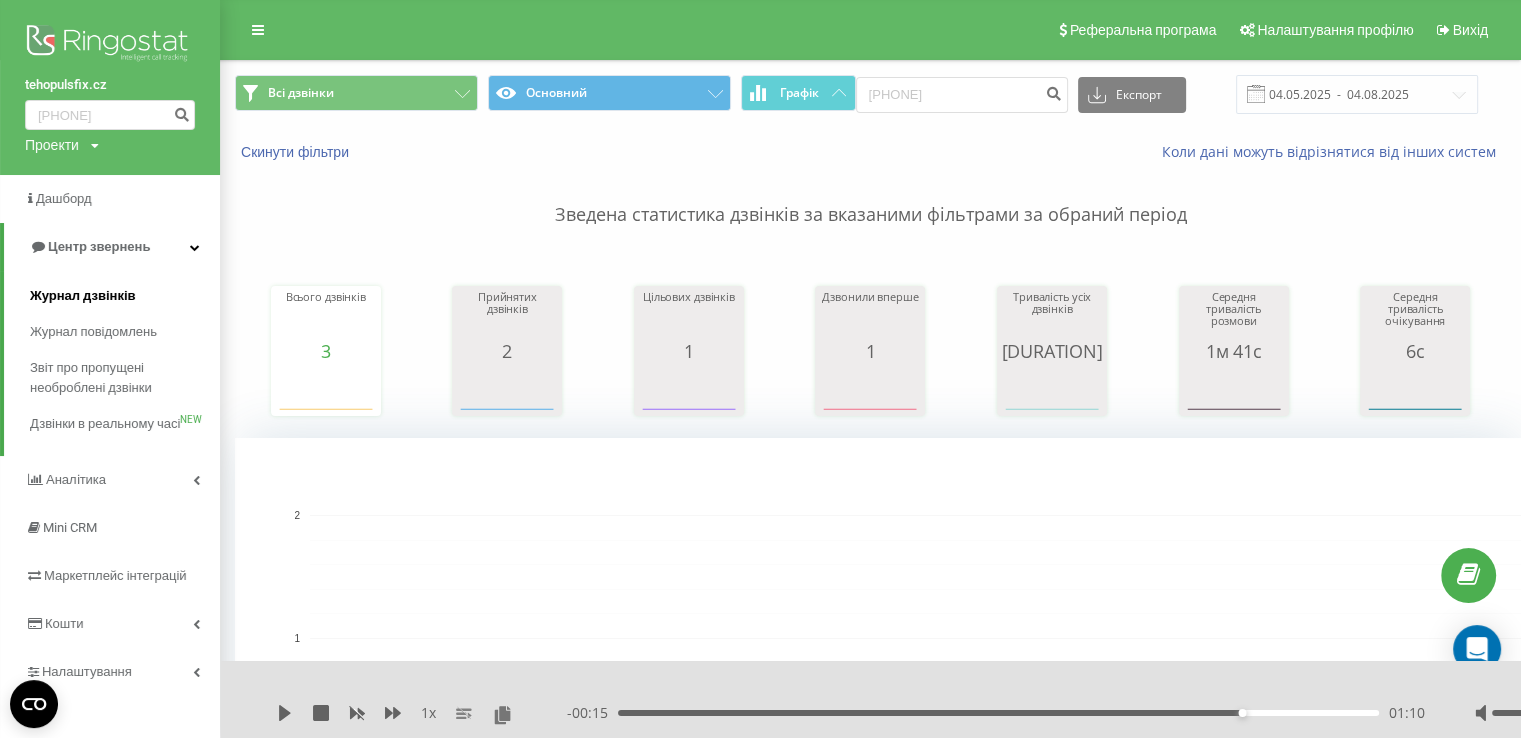 click on "Журнал дзвінків" at bounding box center [83, 296] 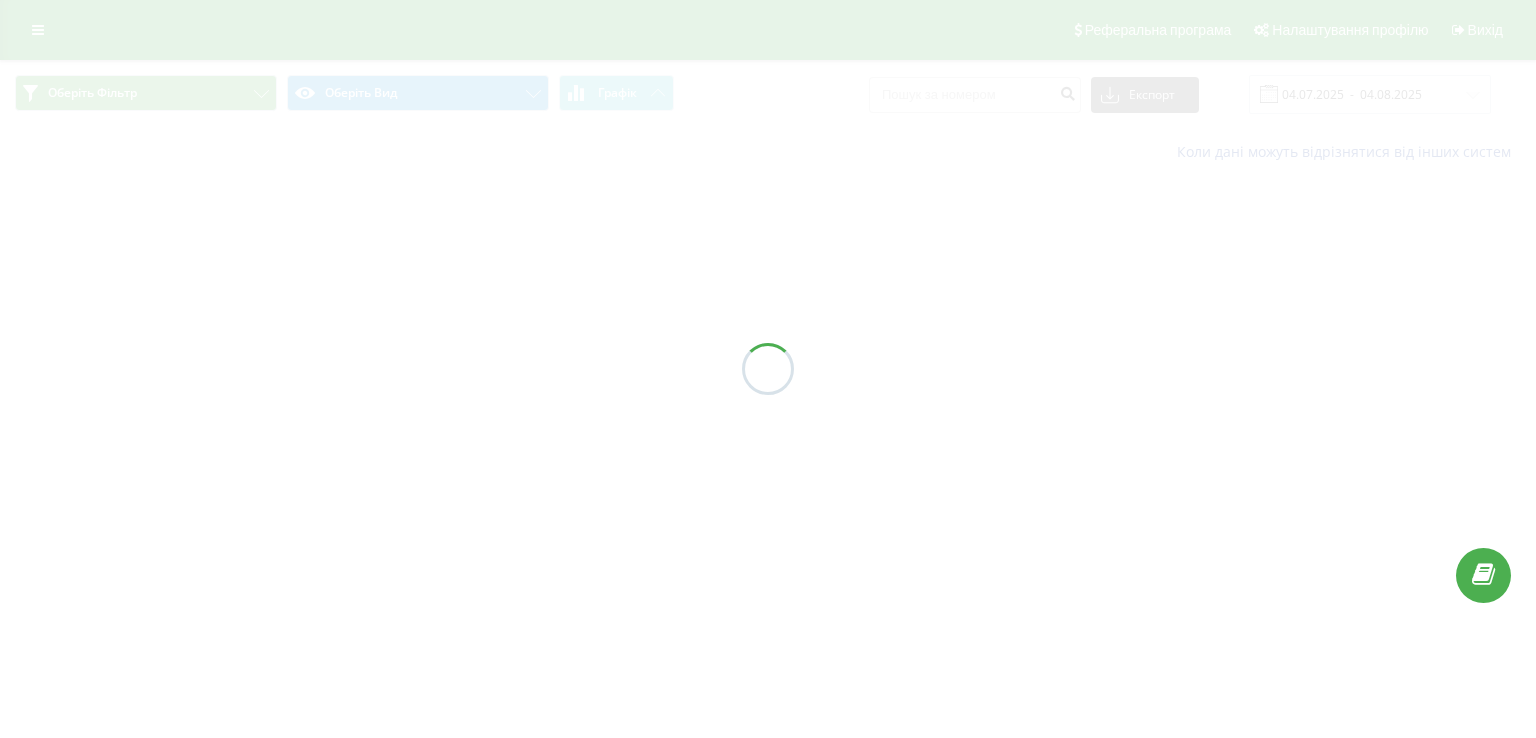 scroll, scrollTop: 0, scrollLeft: 0, axis: both 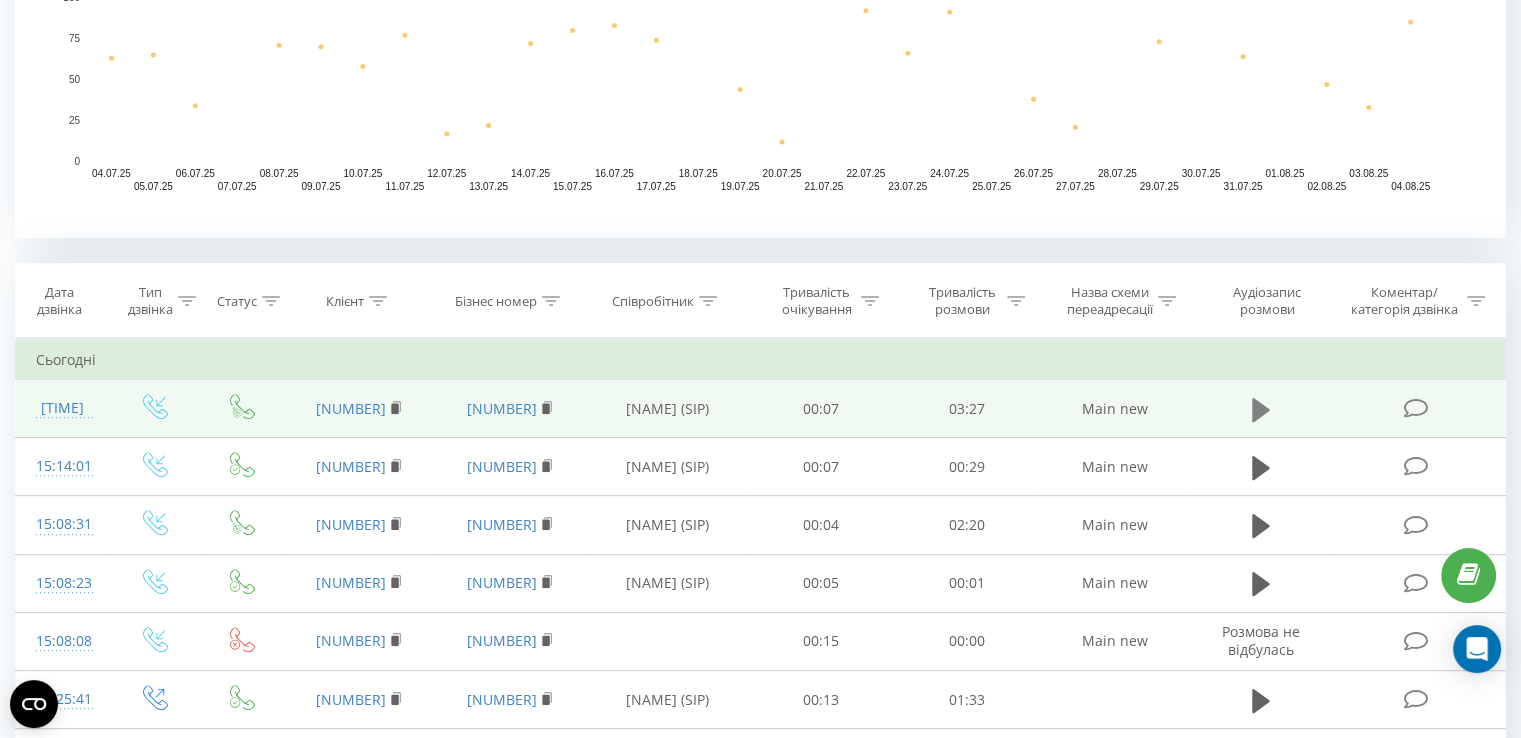 click 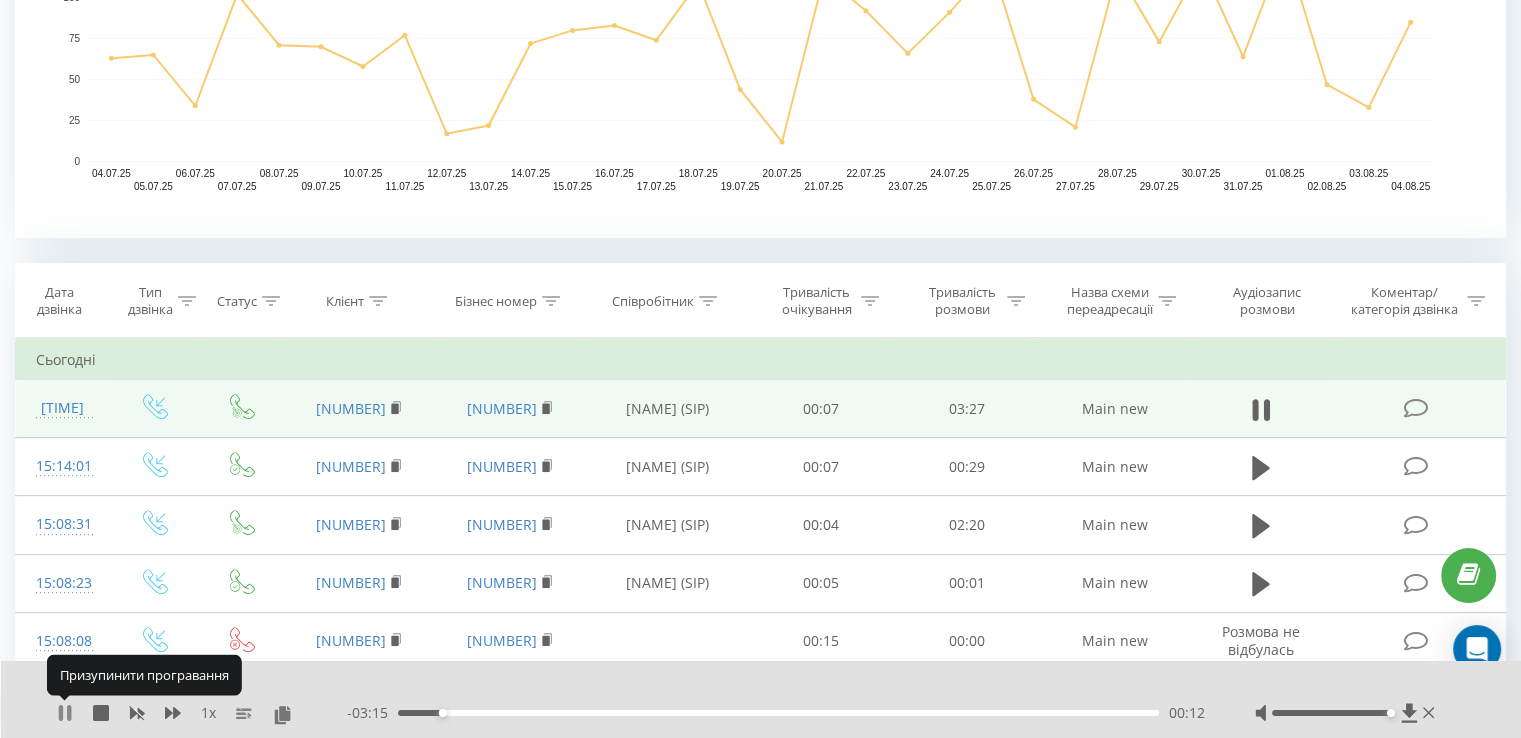 click 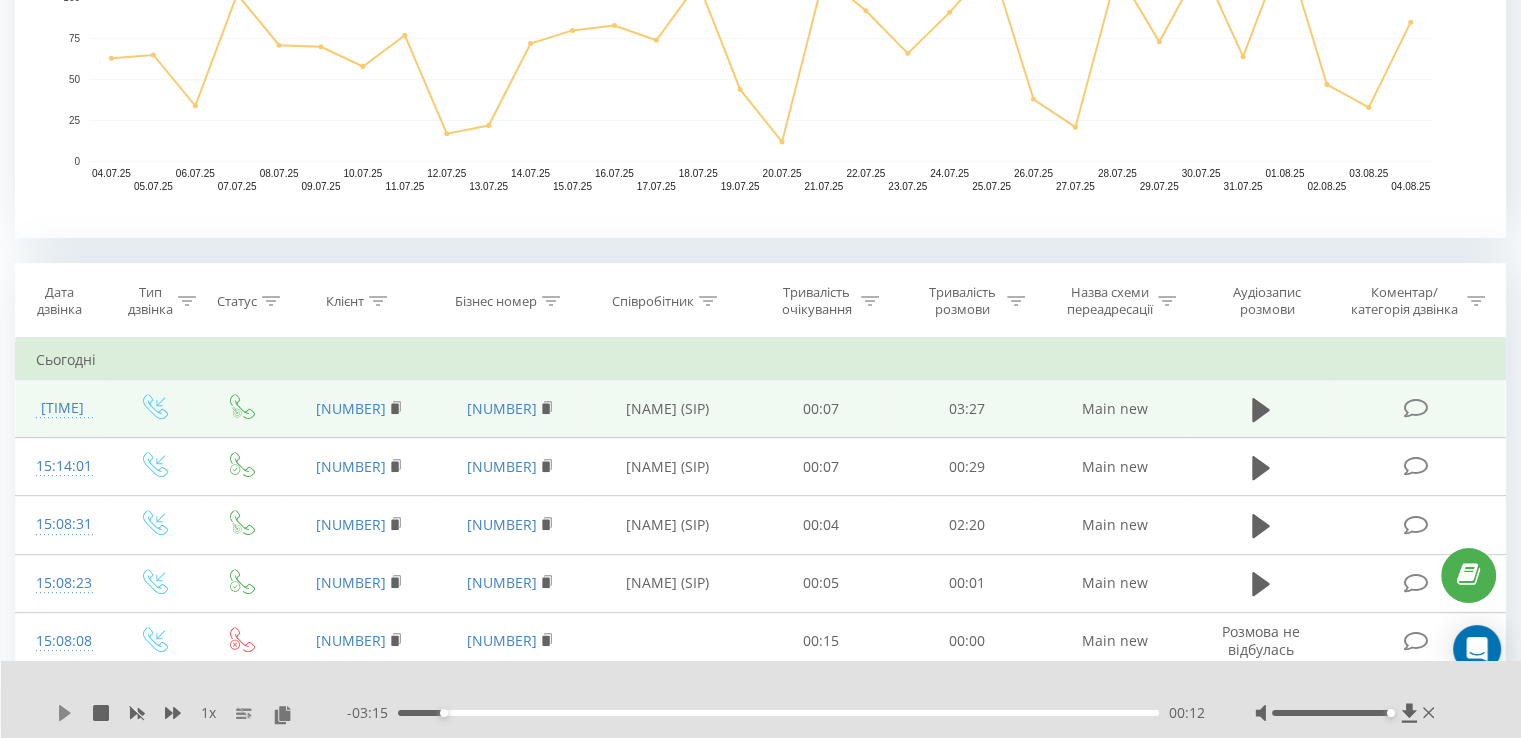 click 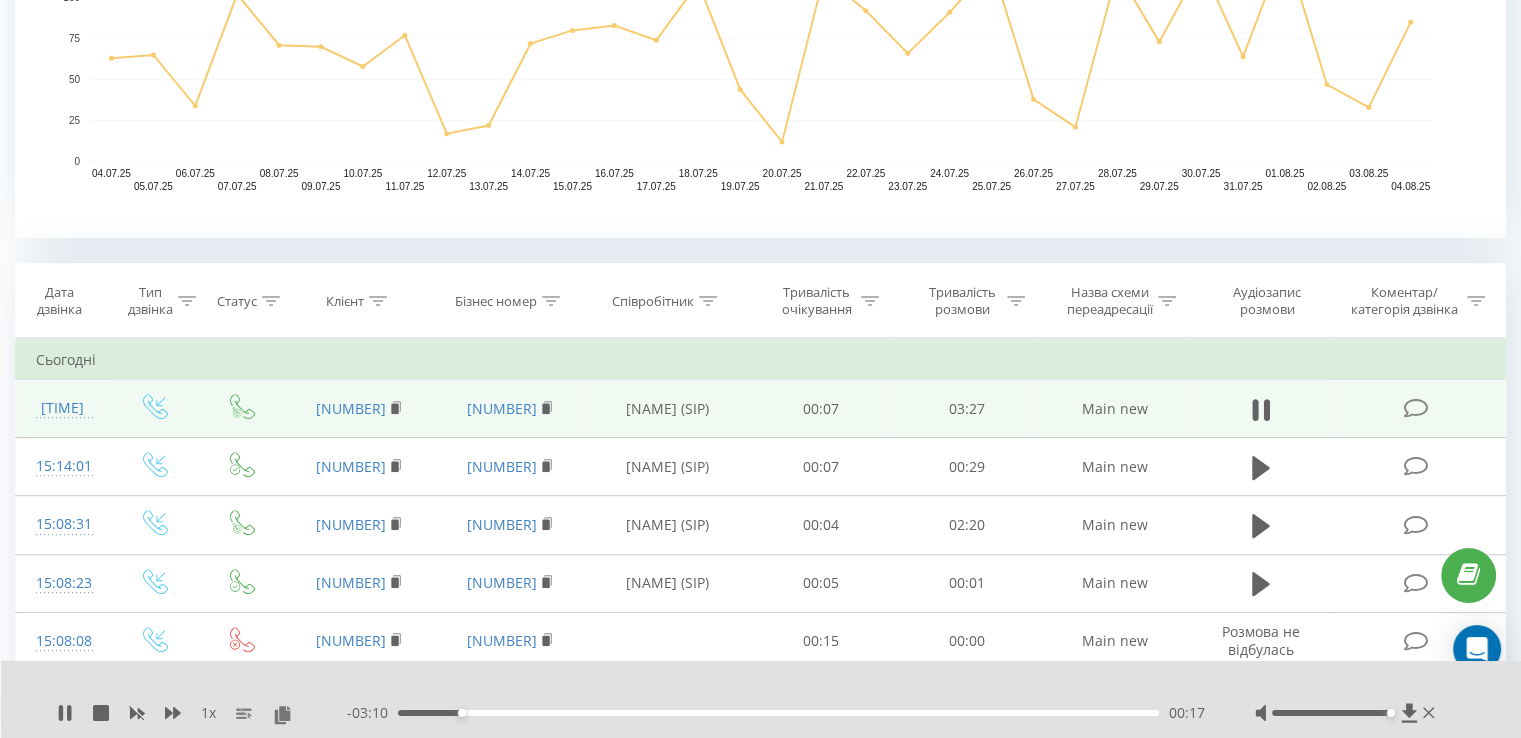 click on "00:17" at bounding box center (778, 713) 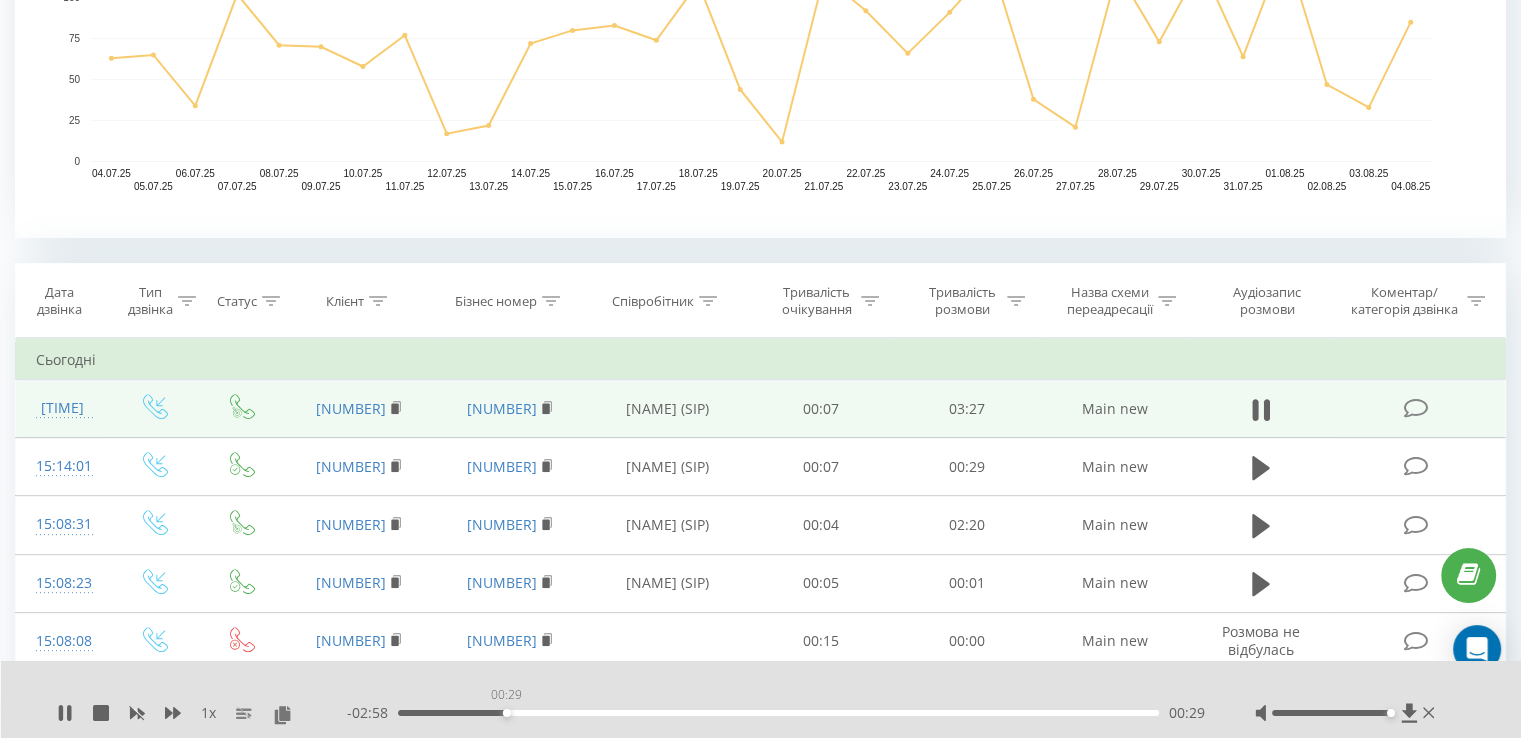 click on "00:29" at bounding box center (778, 713) 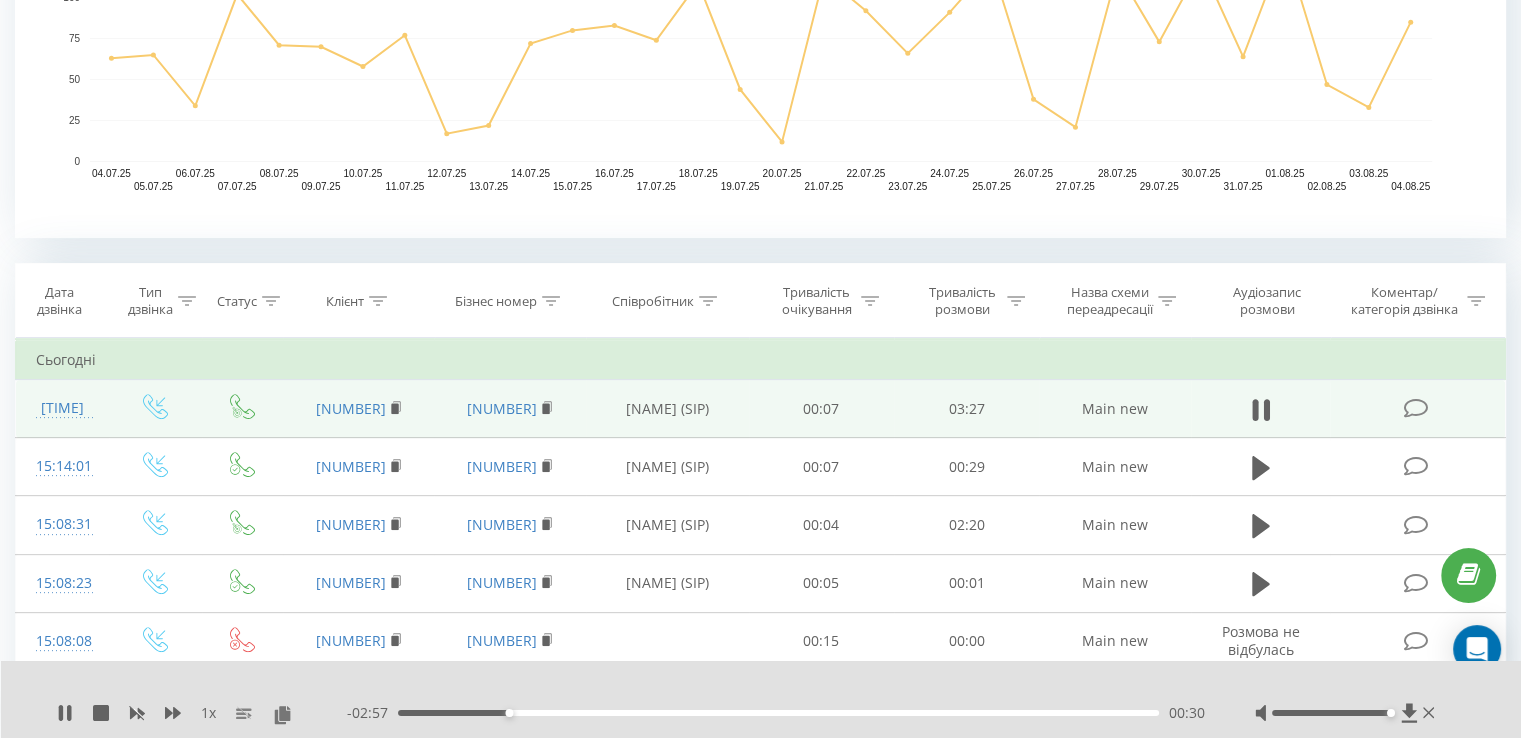 click on "00:30" at bounding box center [778, 713] 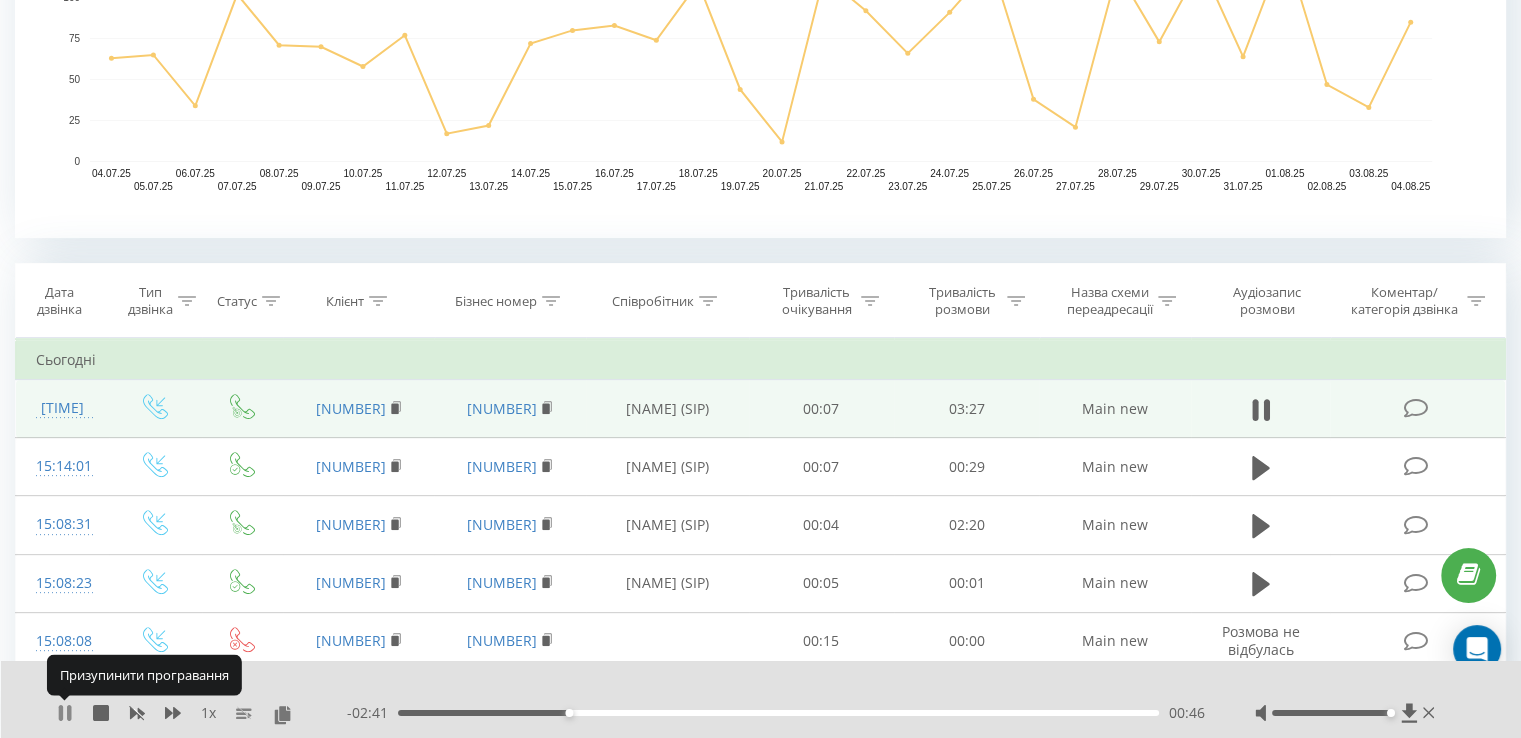 click 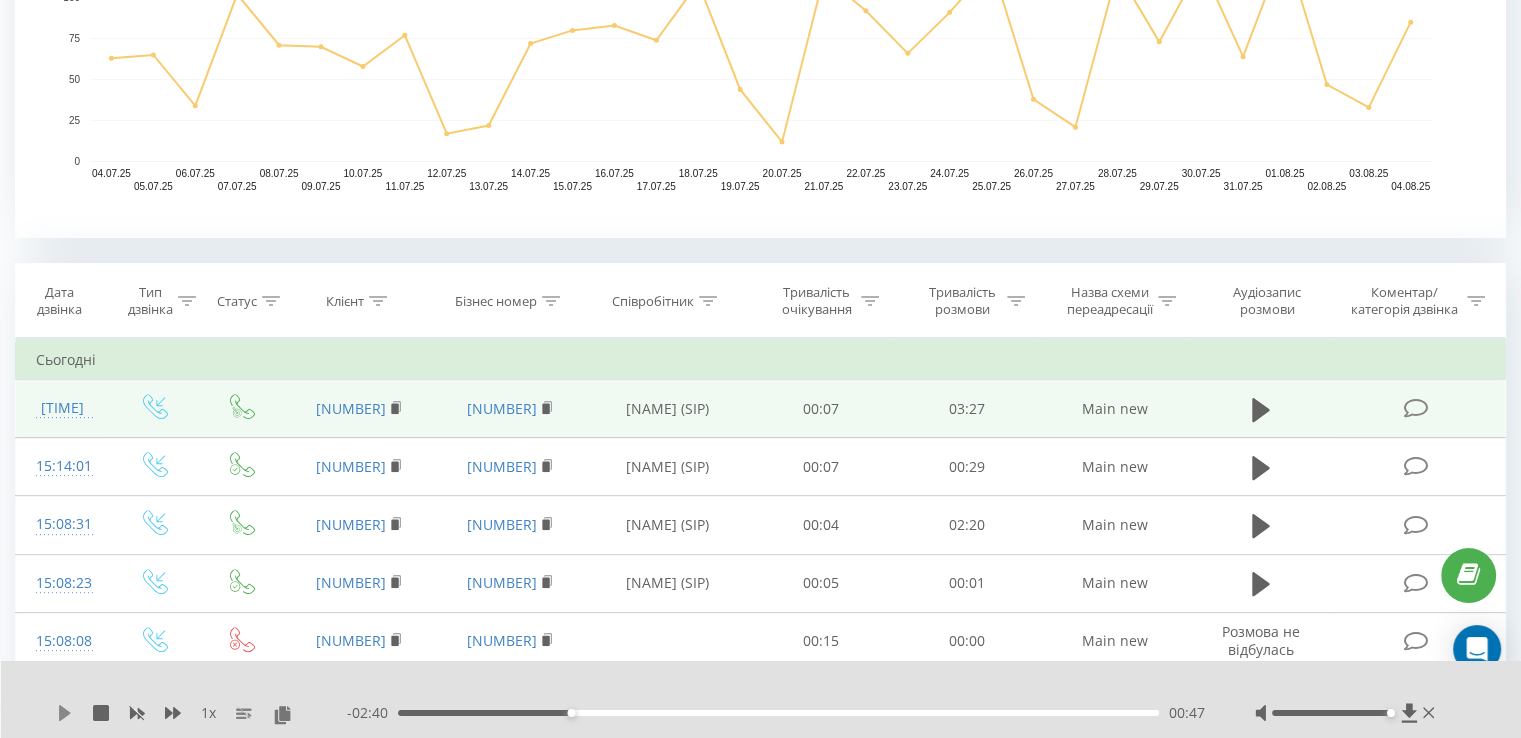 click 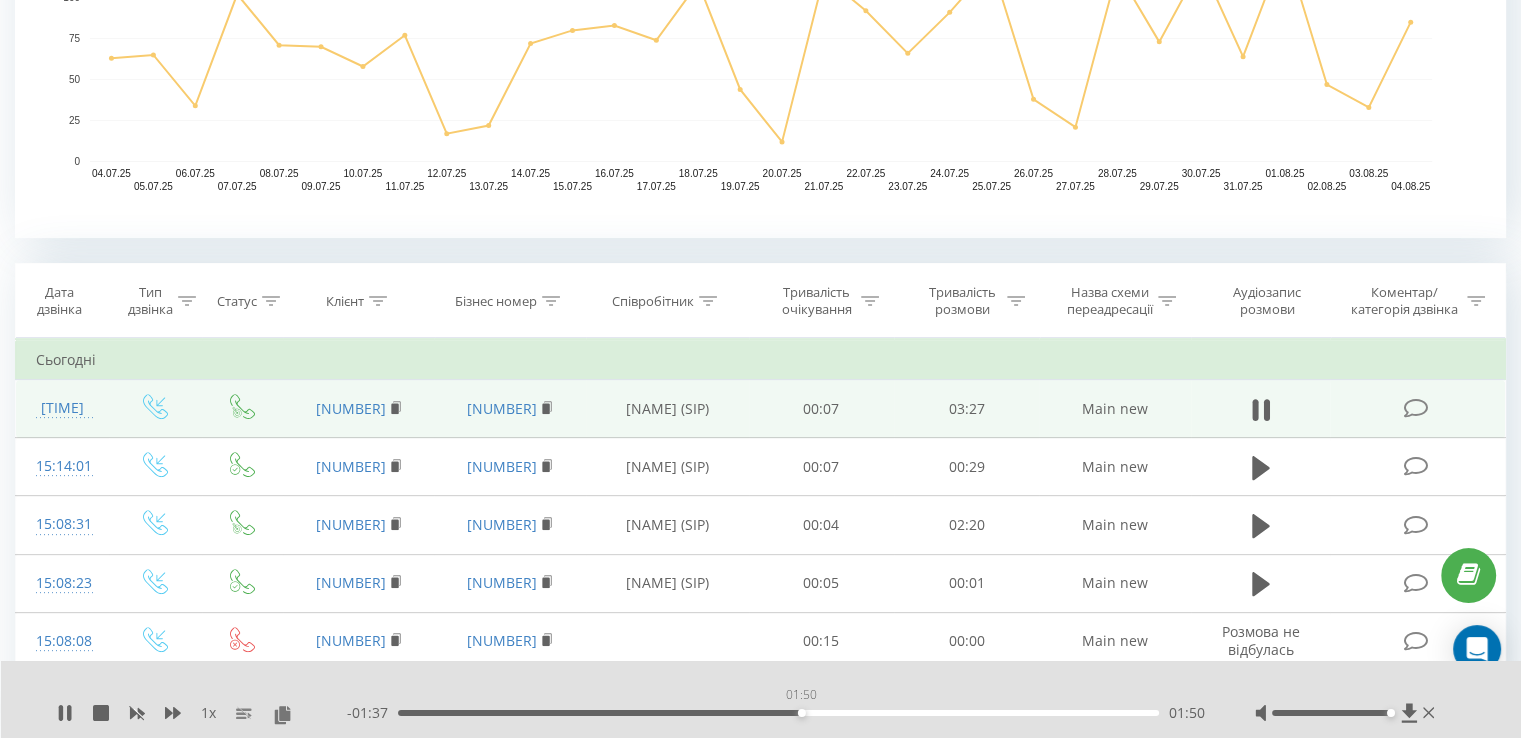 click on "01:50" at bounding box center (778, 713) 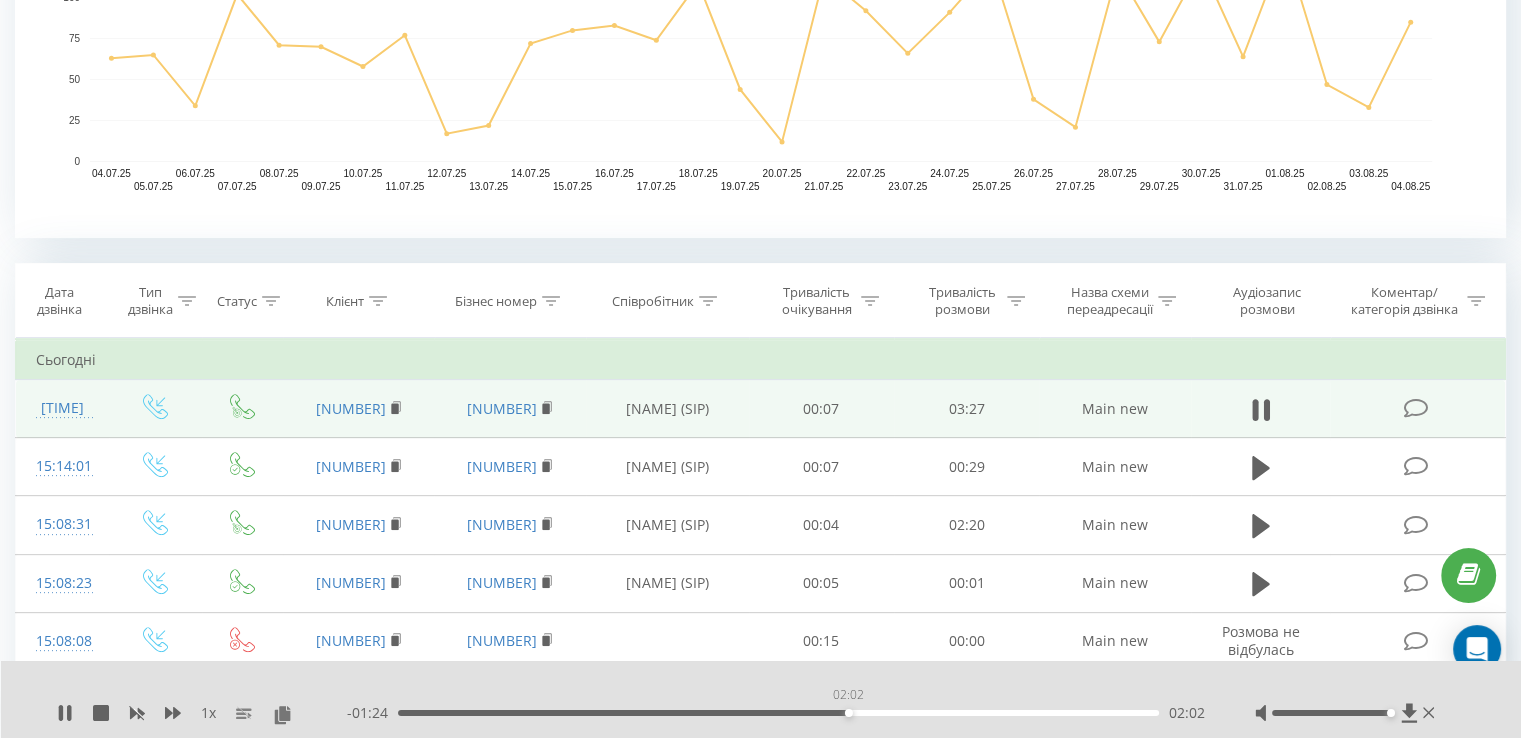 click on "02:02" at bounding box center [778, 713] 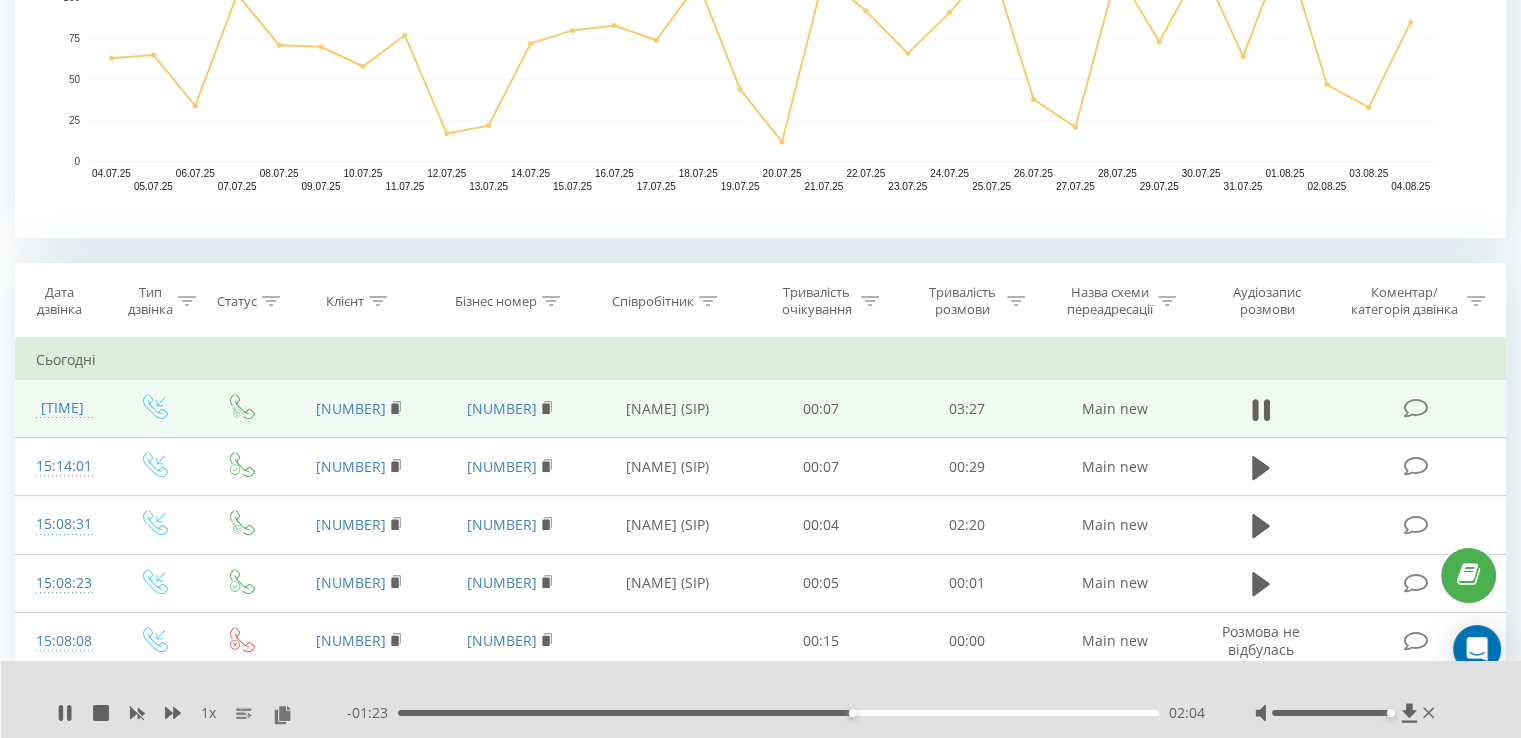 click on "02:04" at bounding box center (778, 713) 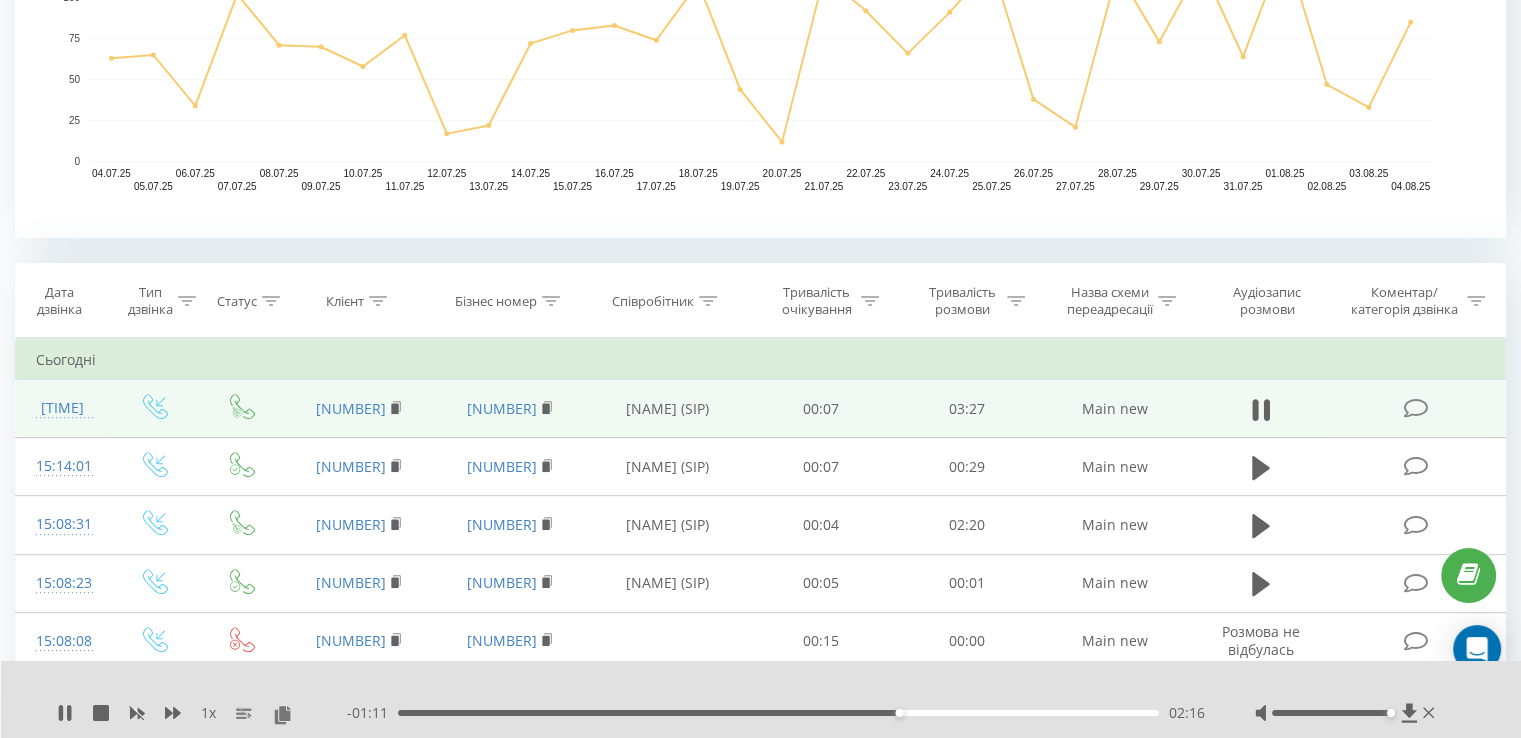 click on "02:16" at bounding box center (778, 713) 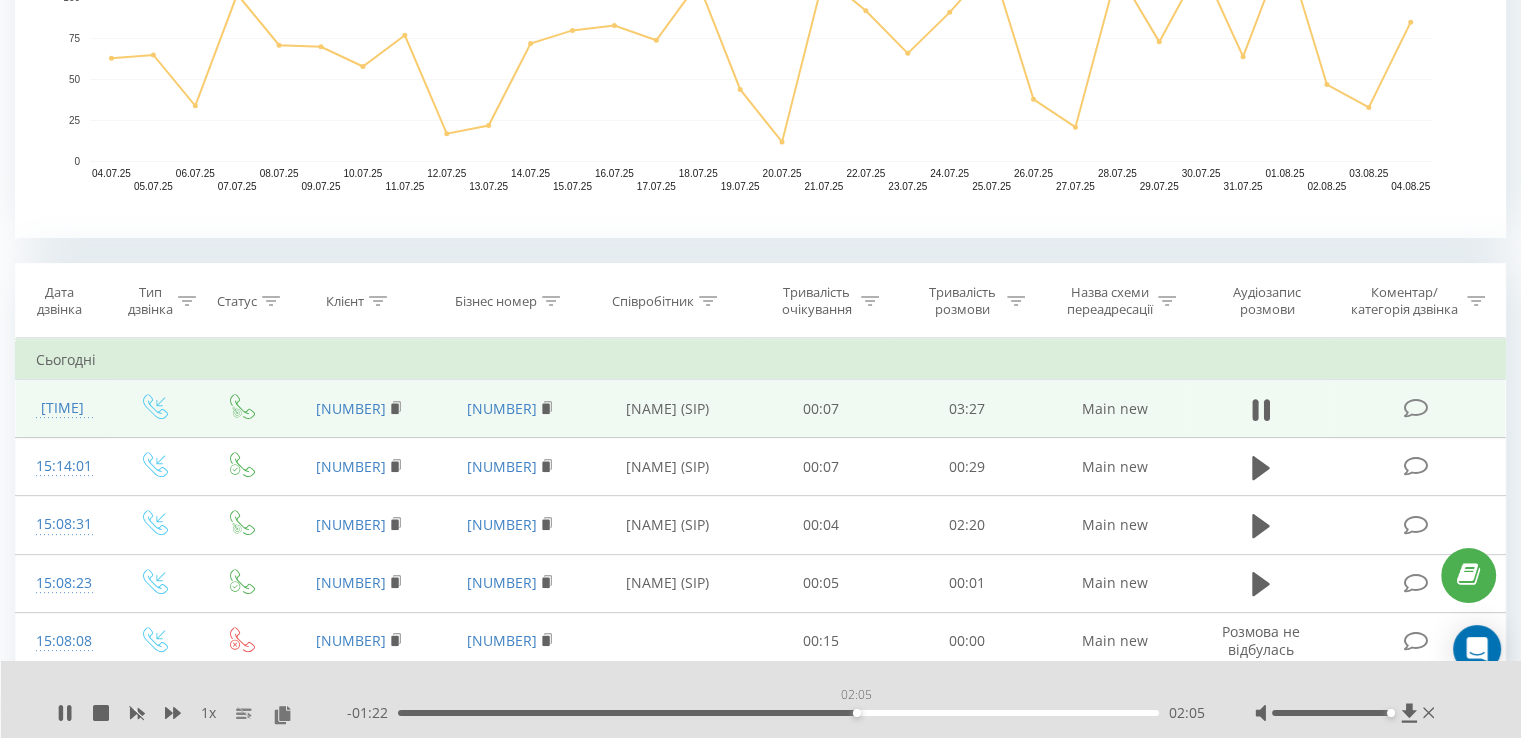 click on "02:05" at bounding box center (778, 713) 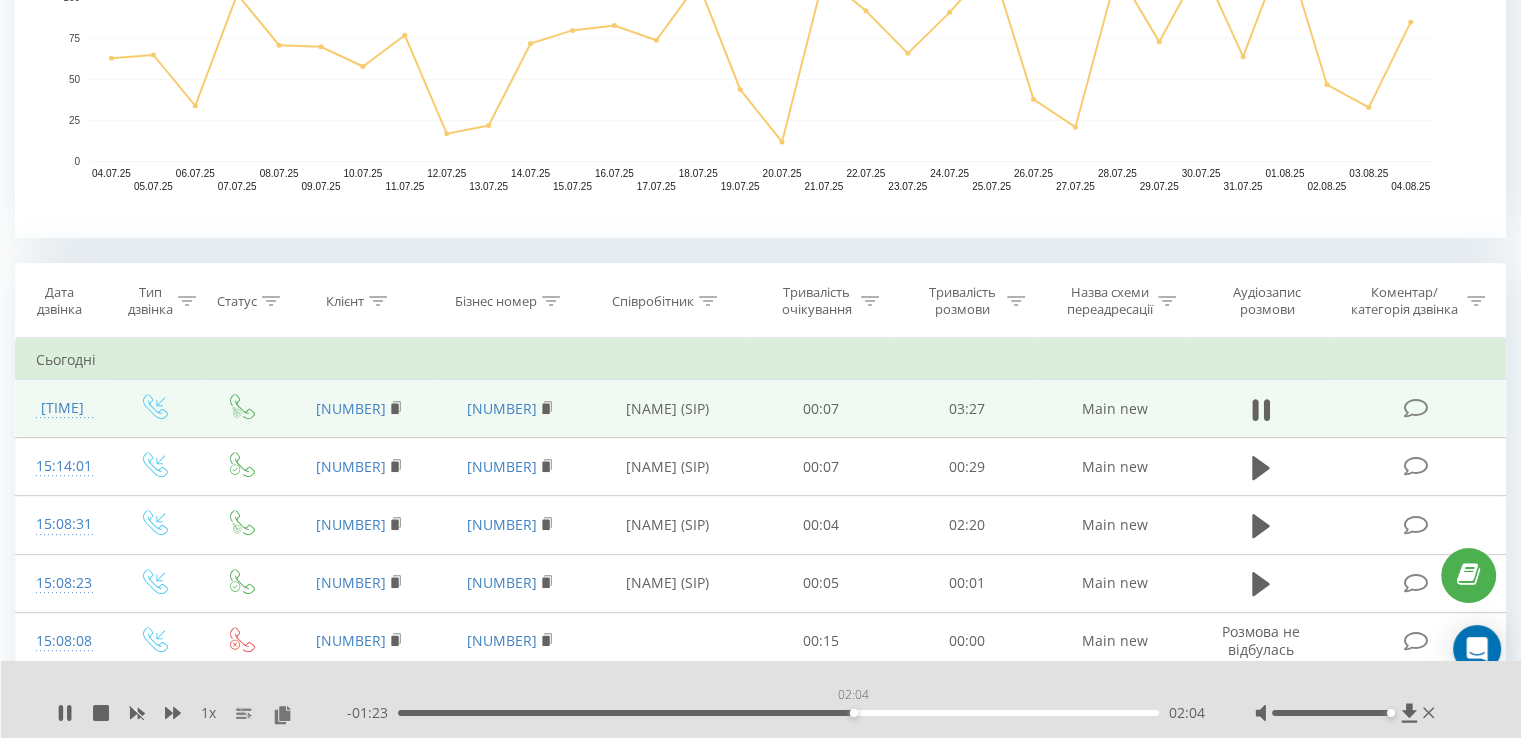click on "02:04" at bounding box center (778, 713) 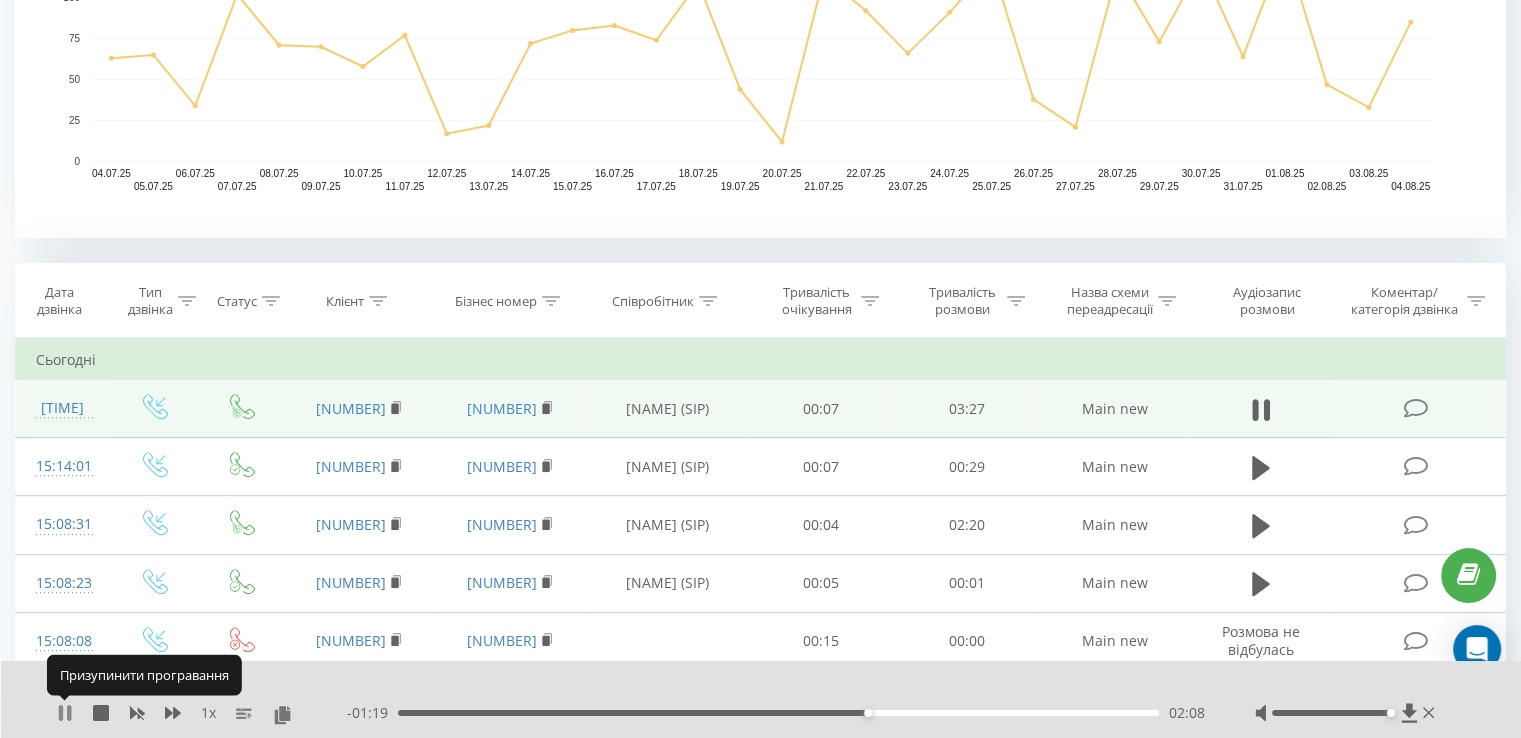 click 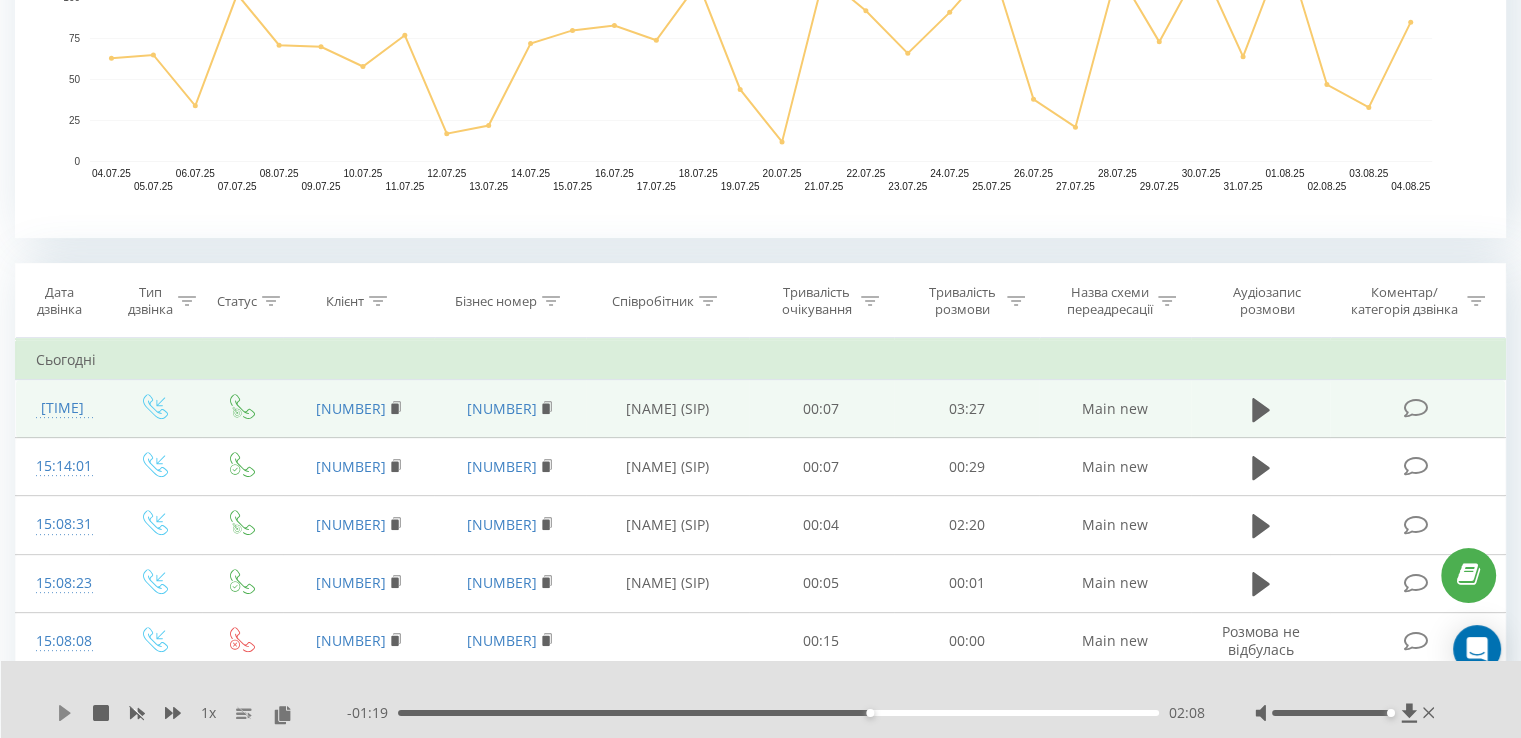 click 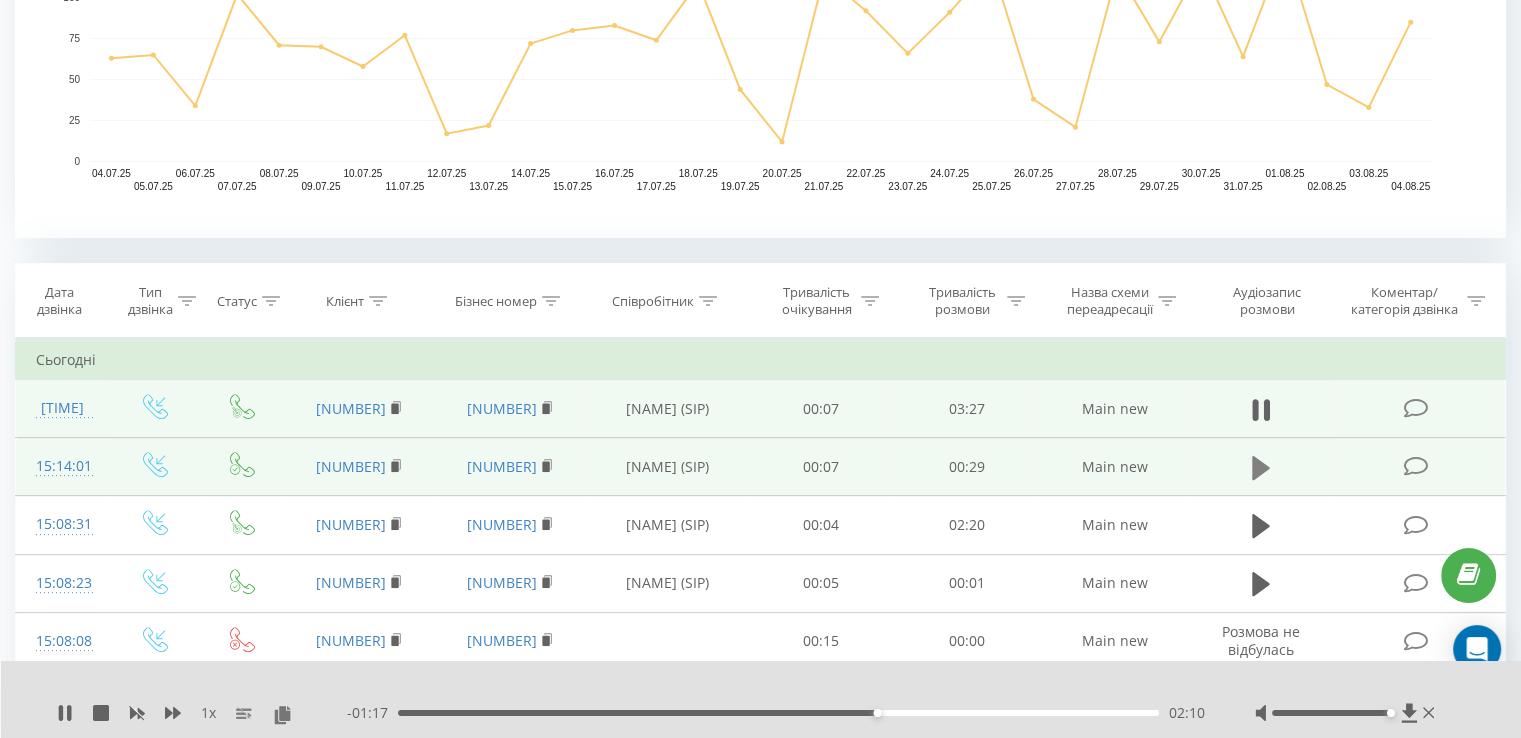 click 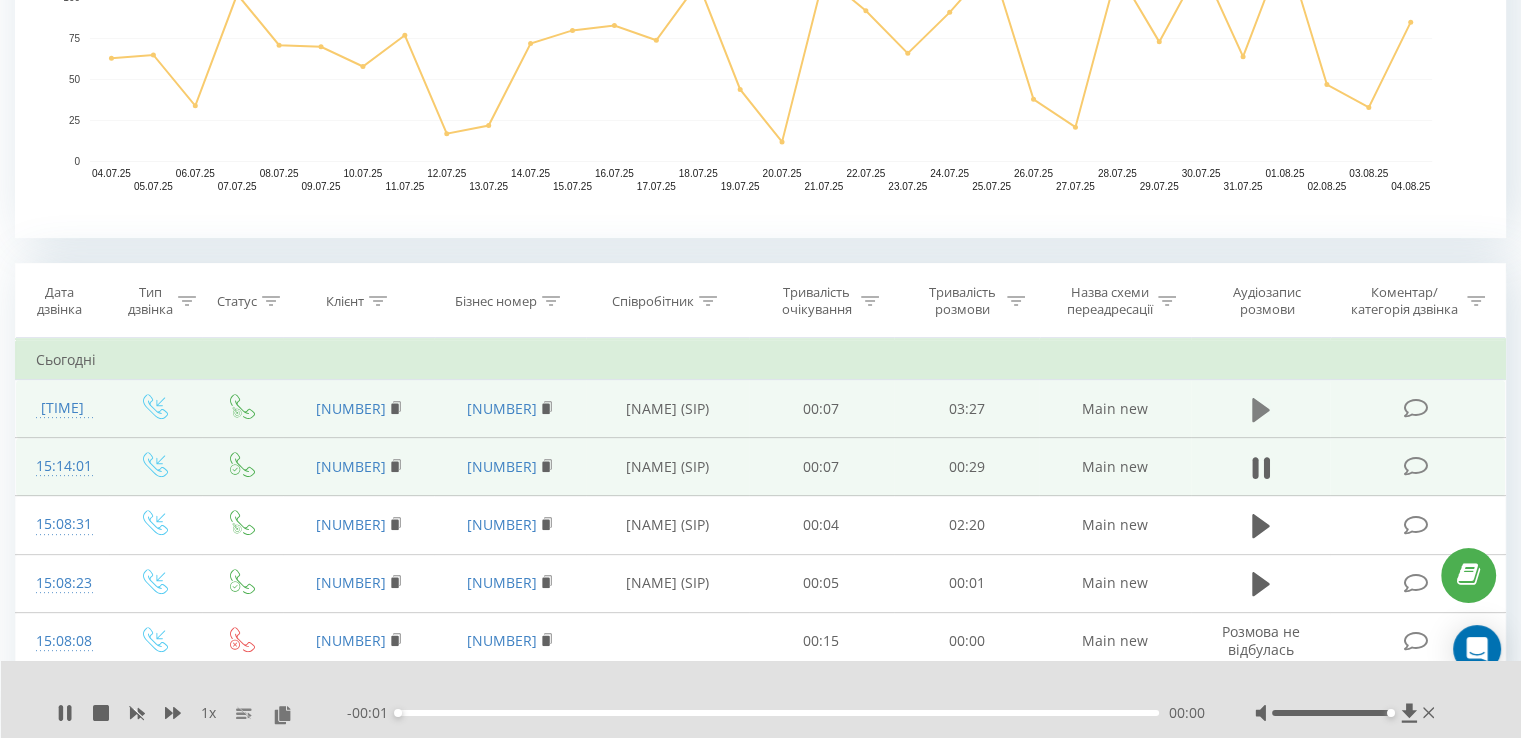 click 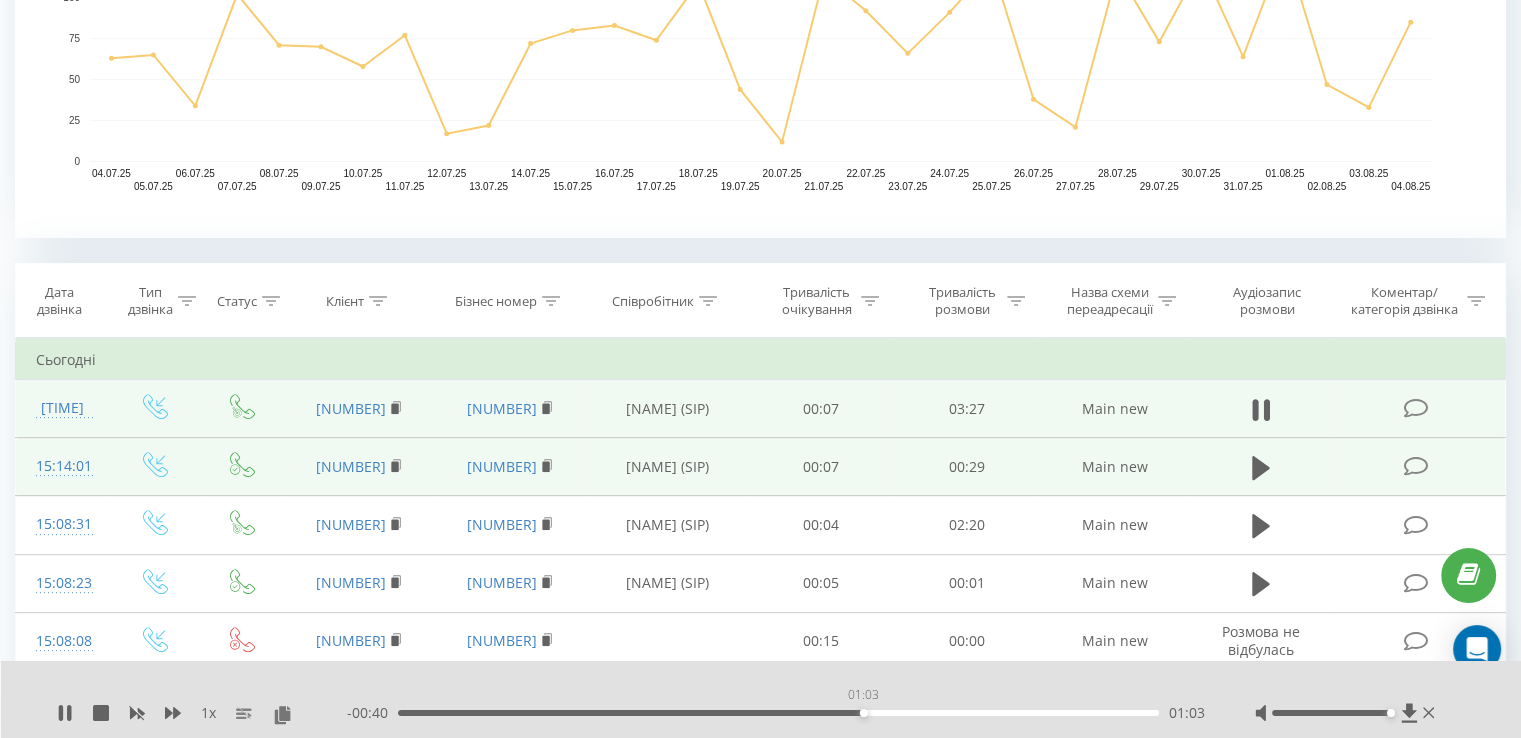 click on "01:03" at bounding box center [778, 713] 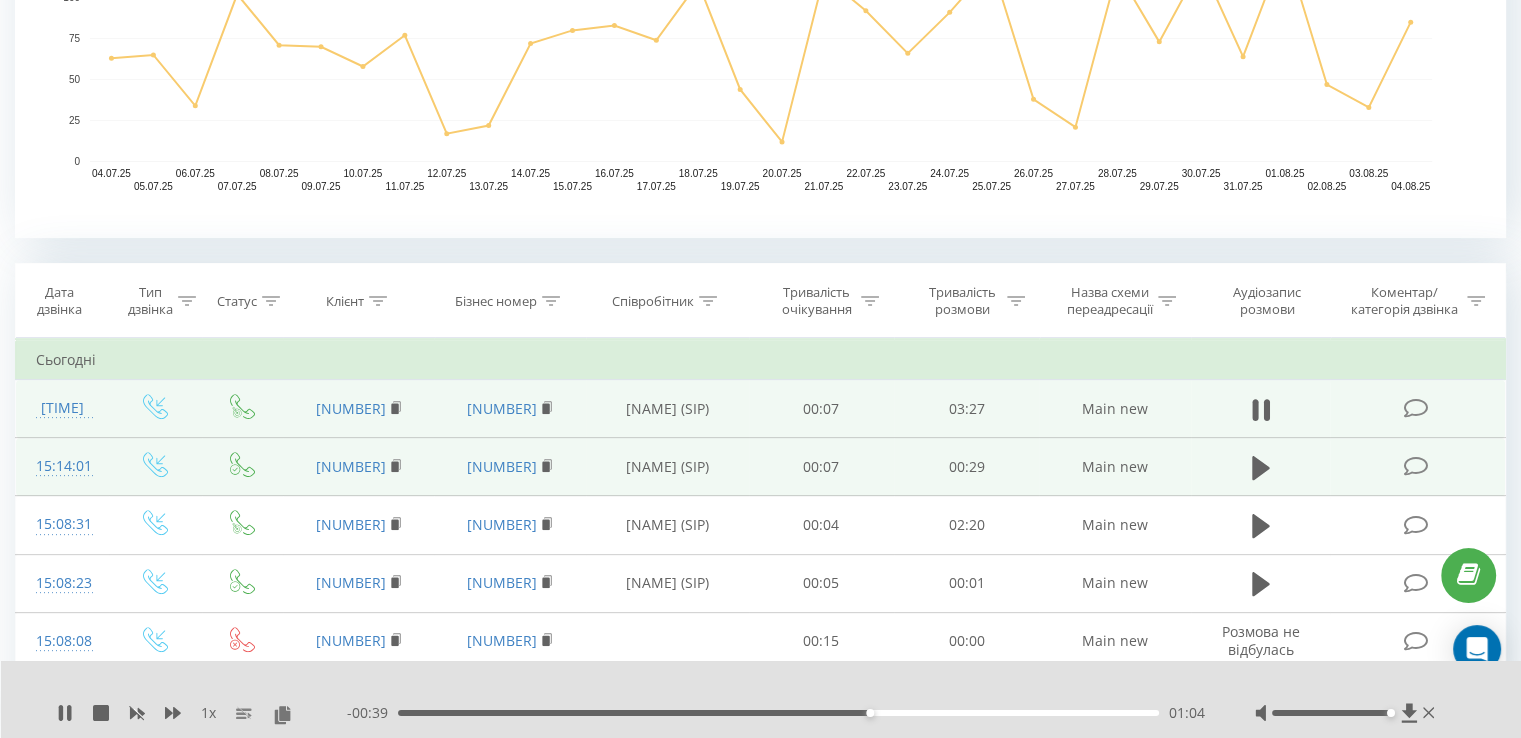 click on "01:04" at bounding box center (778, 713) 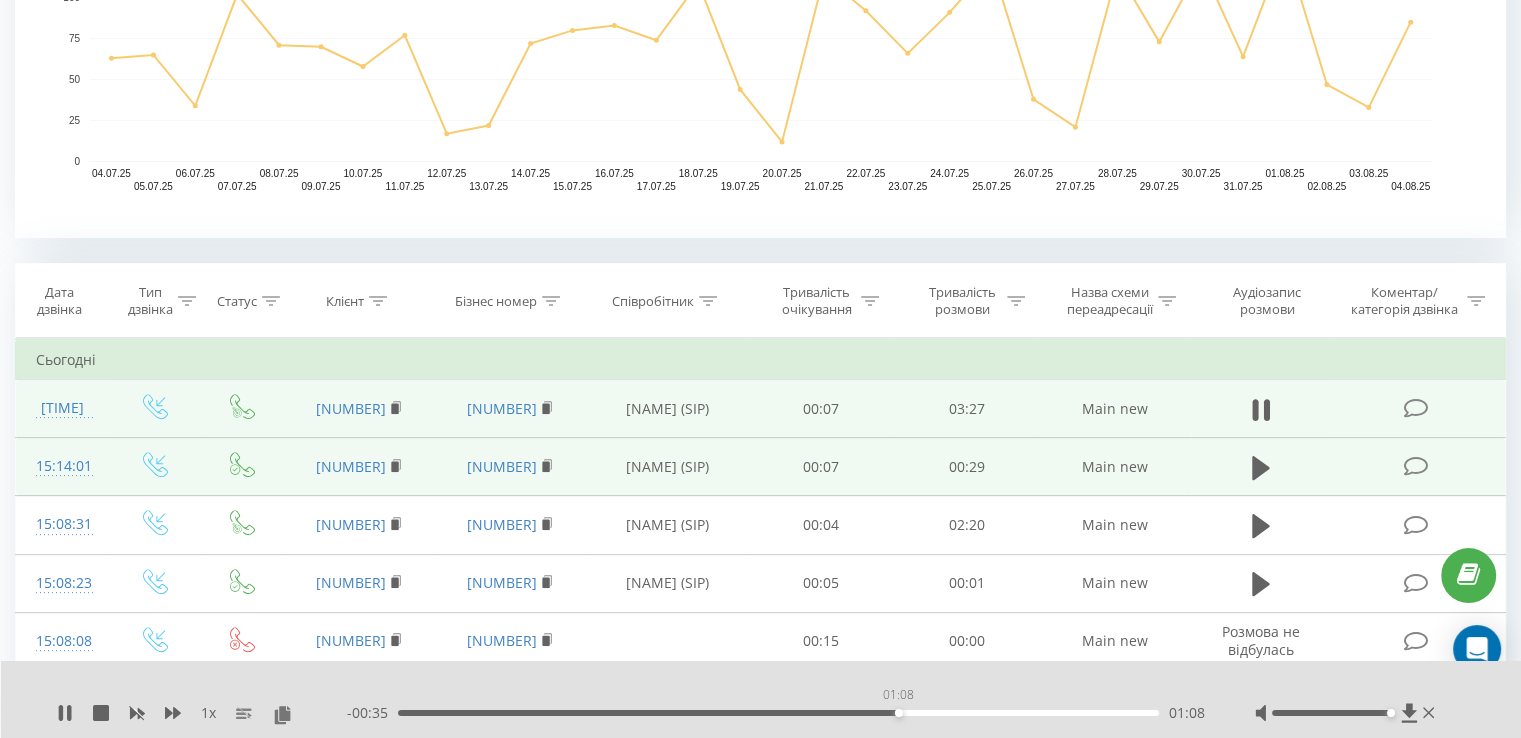 click on "01:08" at bounding box center [778, 713] 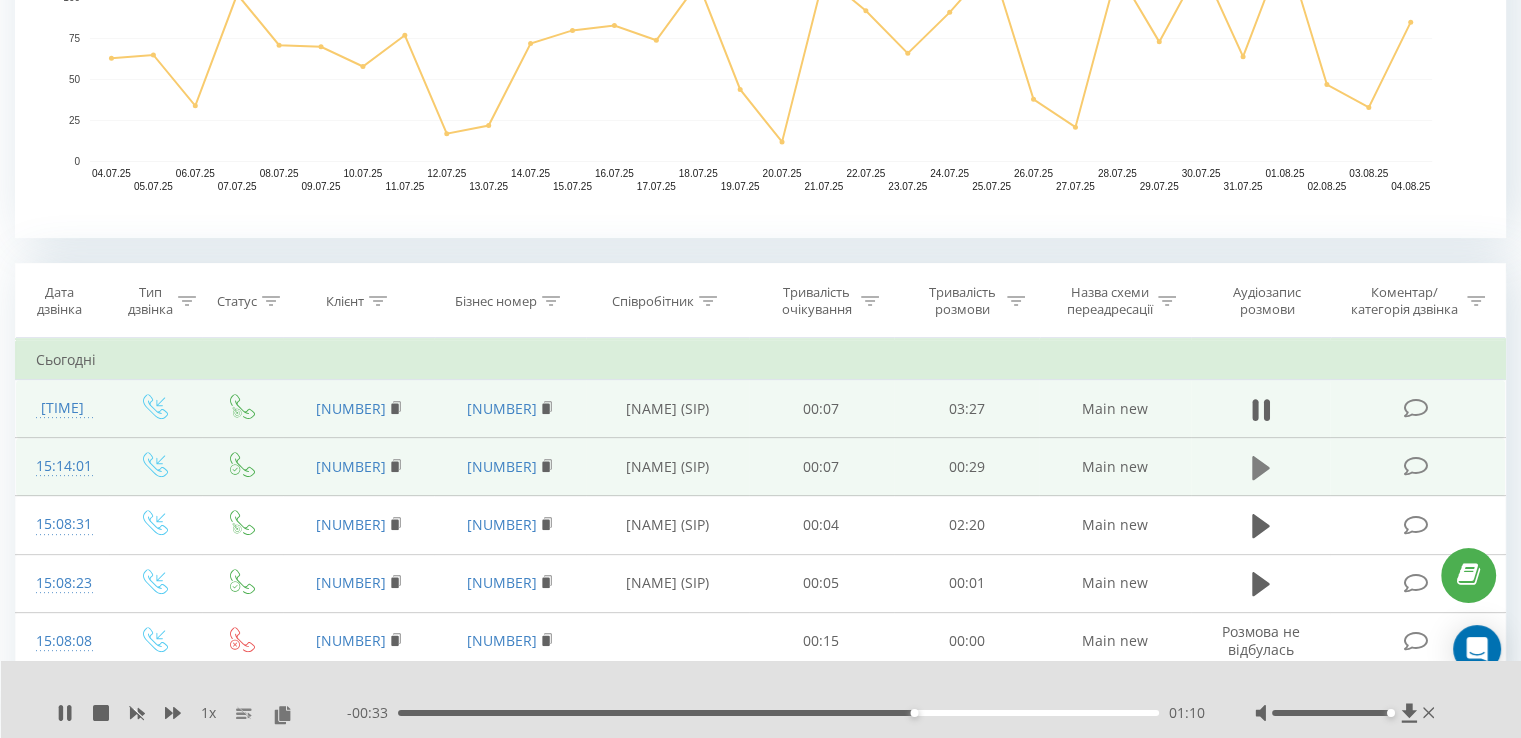 click 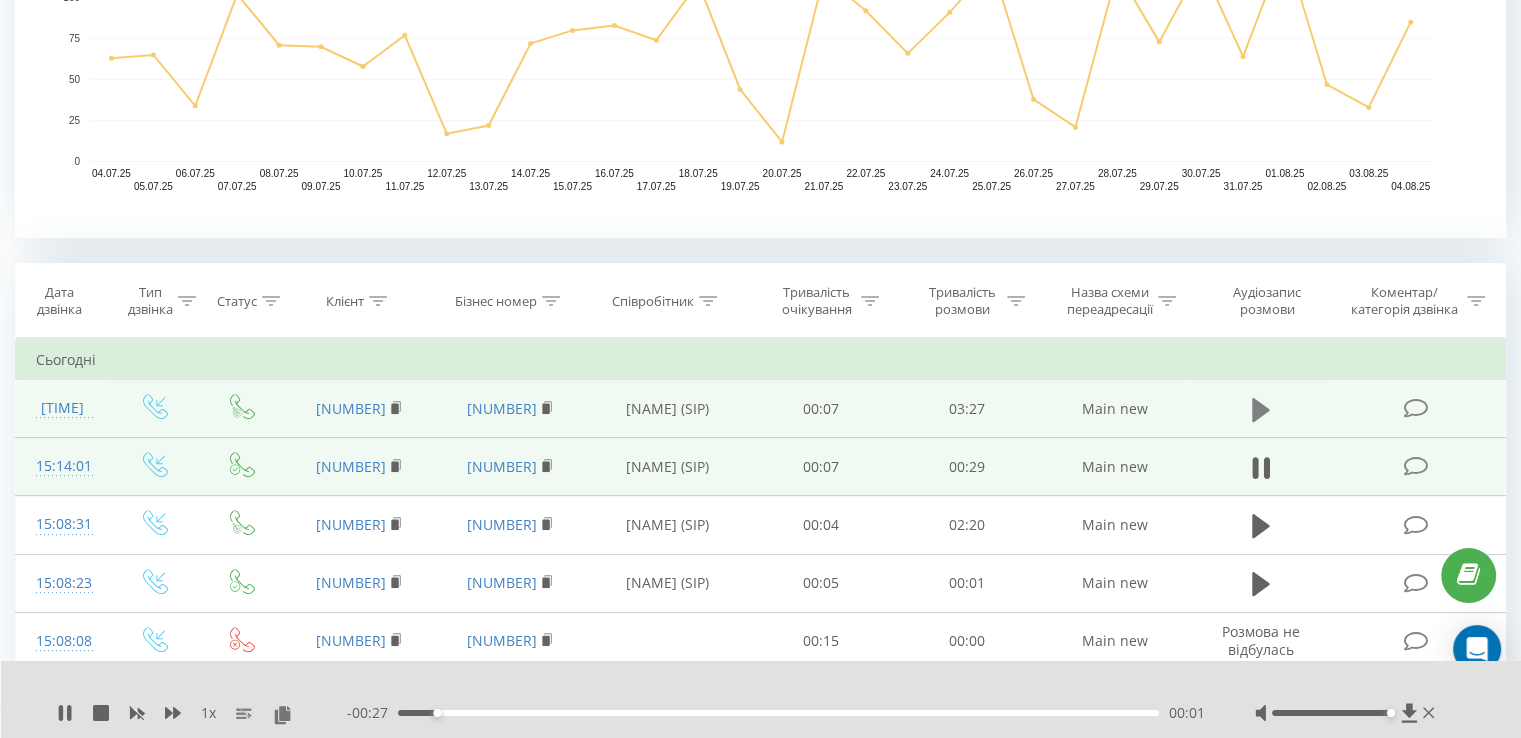 click 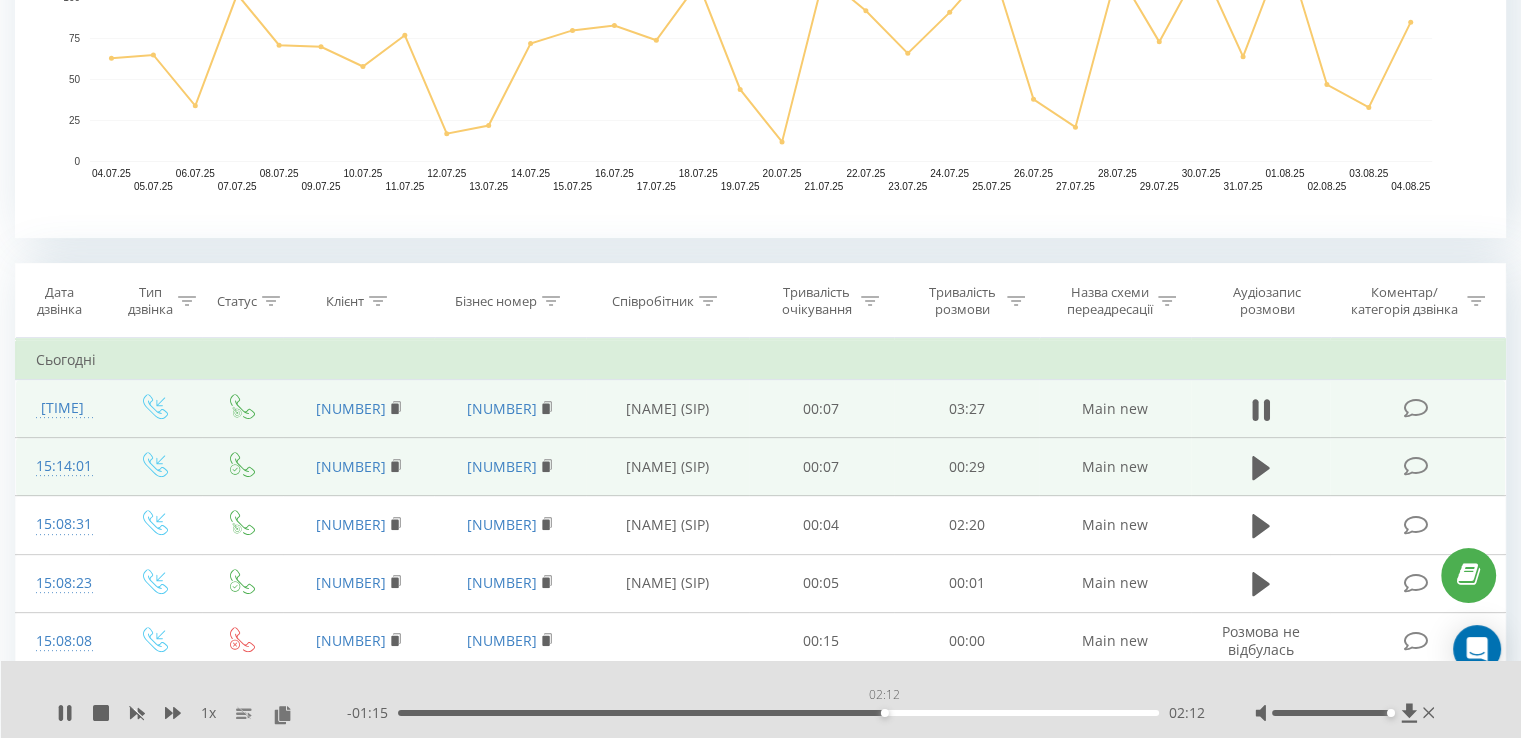 click on "02:12" at bounding box center (778, 713) 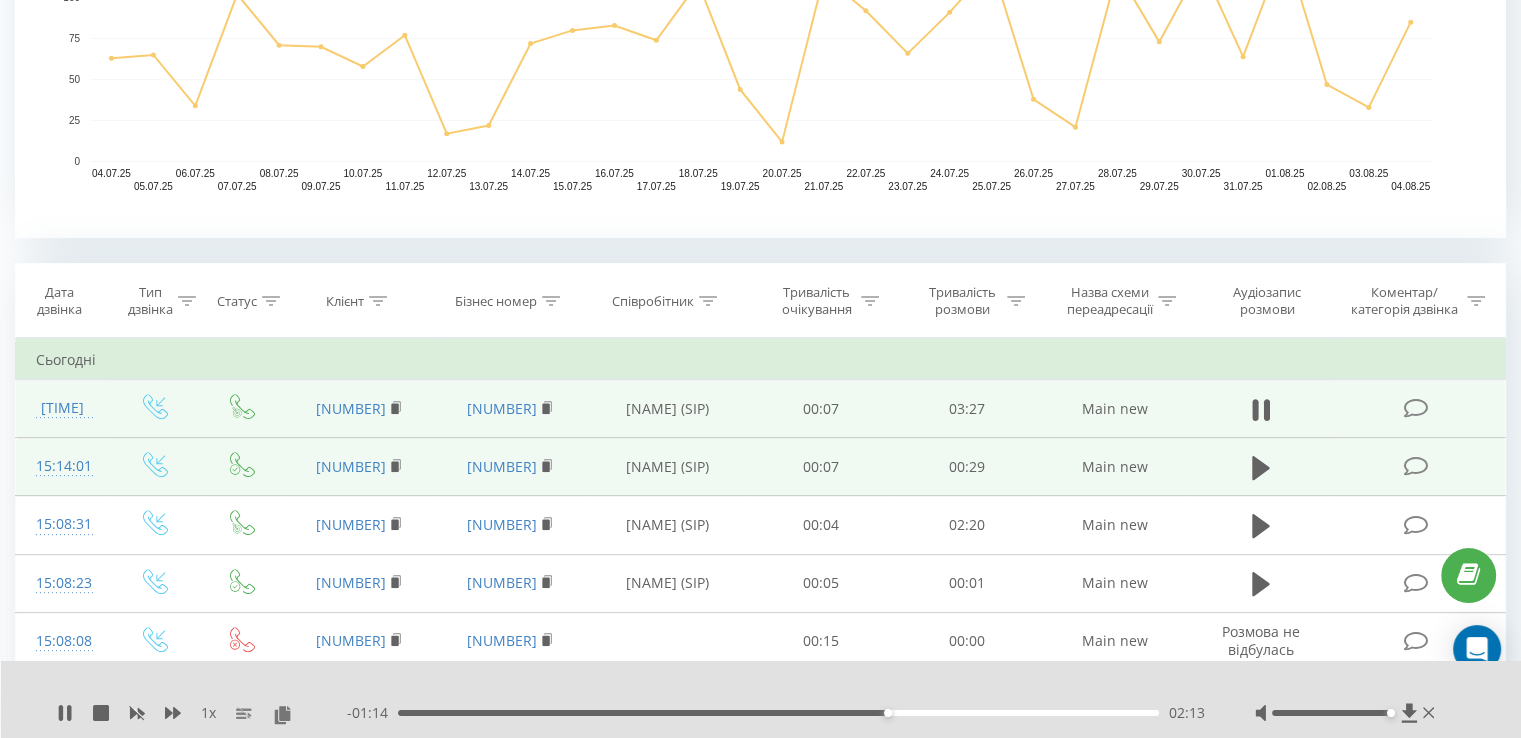 click on "02:13" at bounding box center (778, 713) 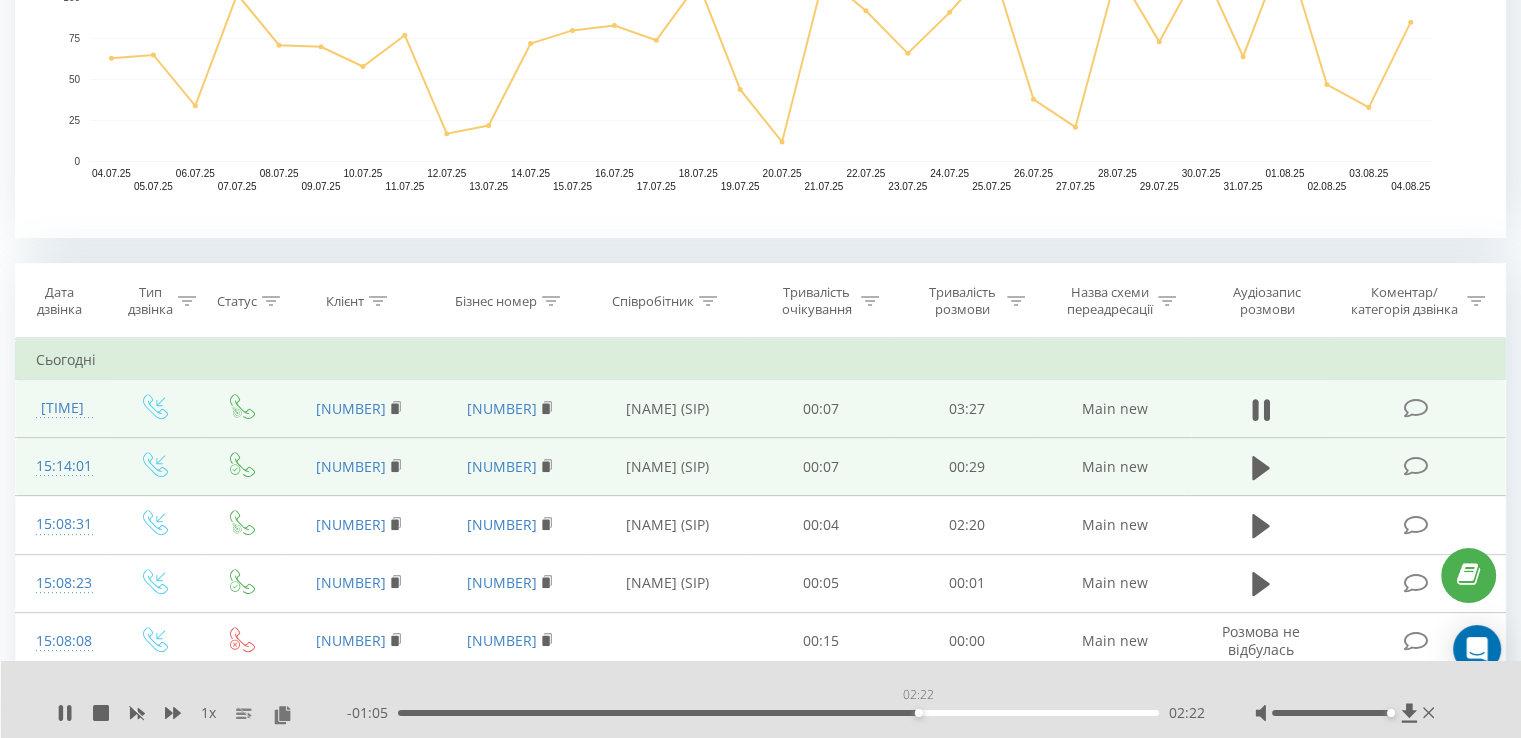 click on "02:22" at bounding box center (778, 713) 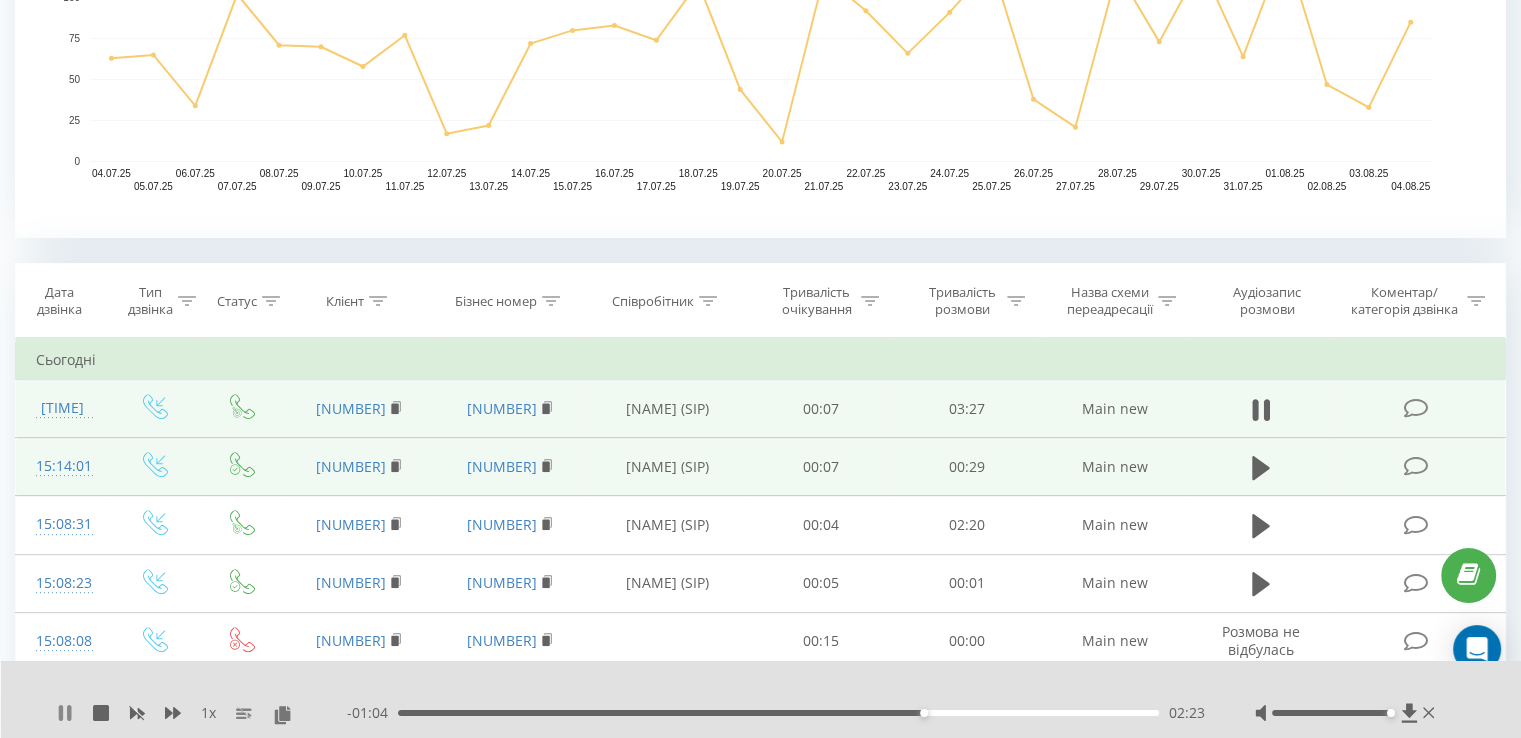 click 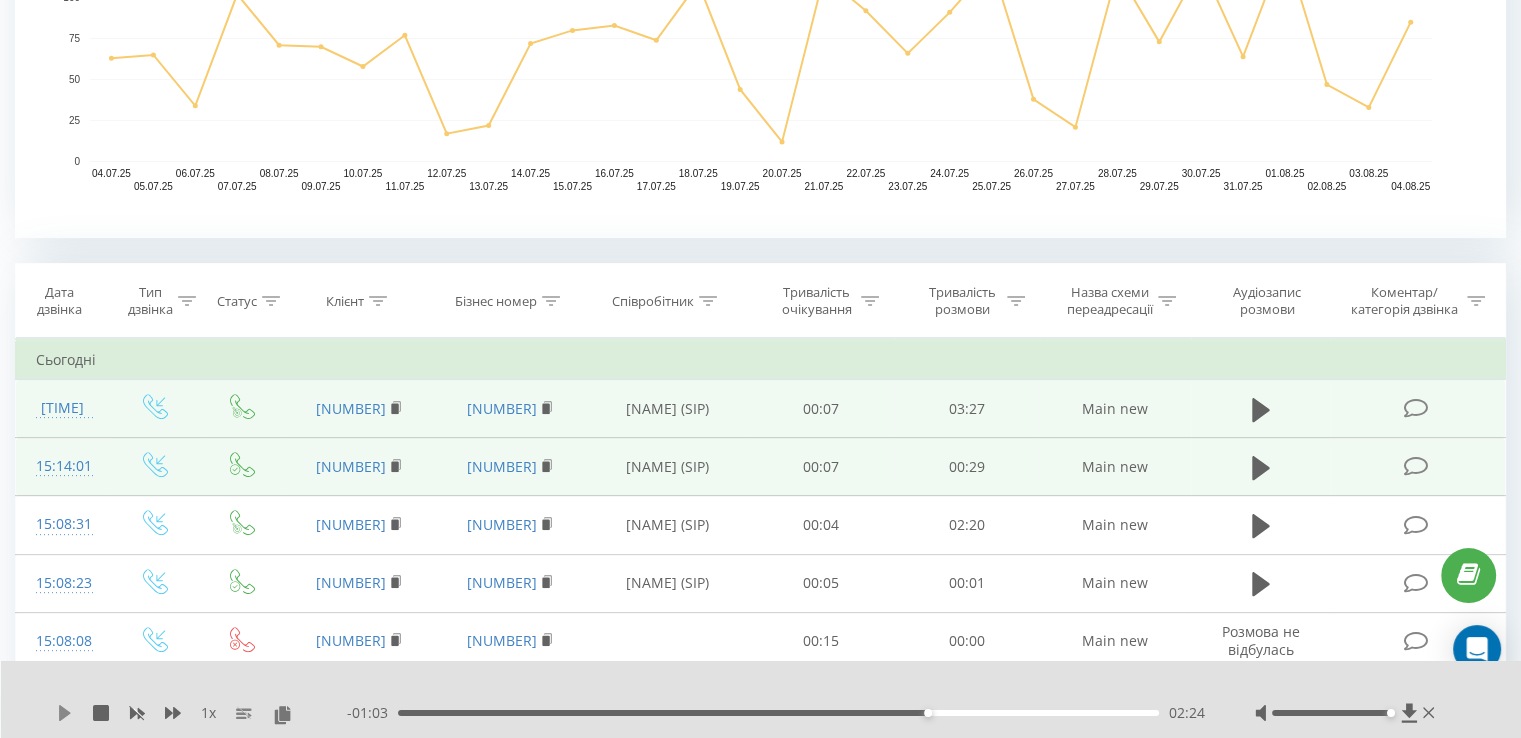 click 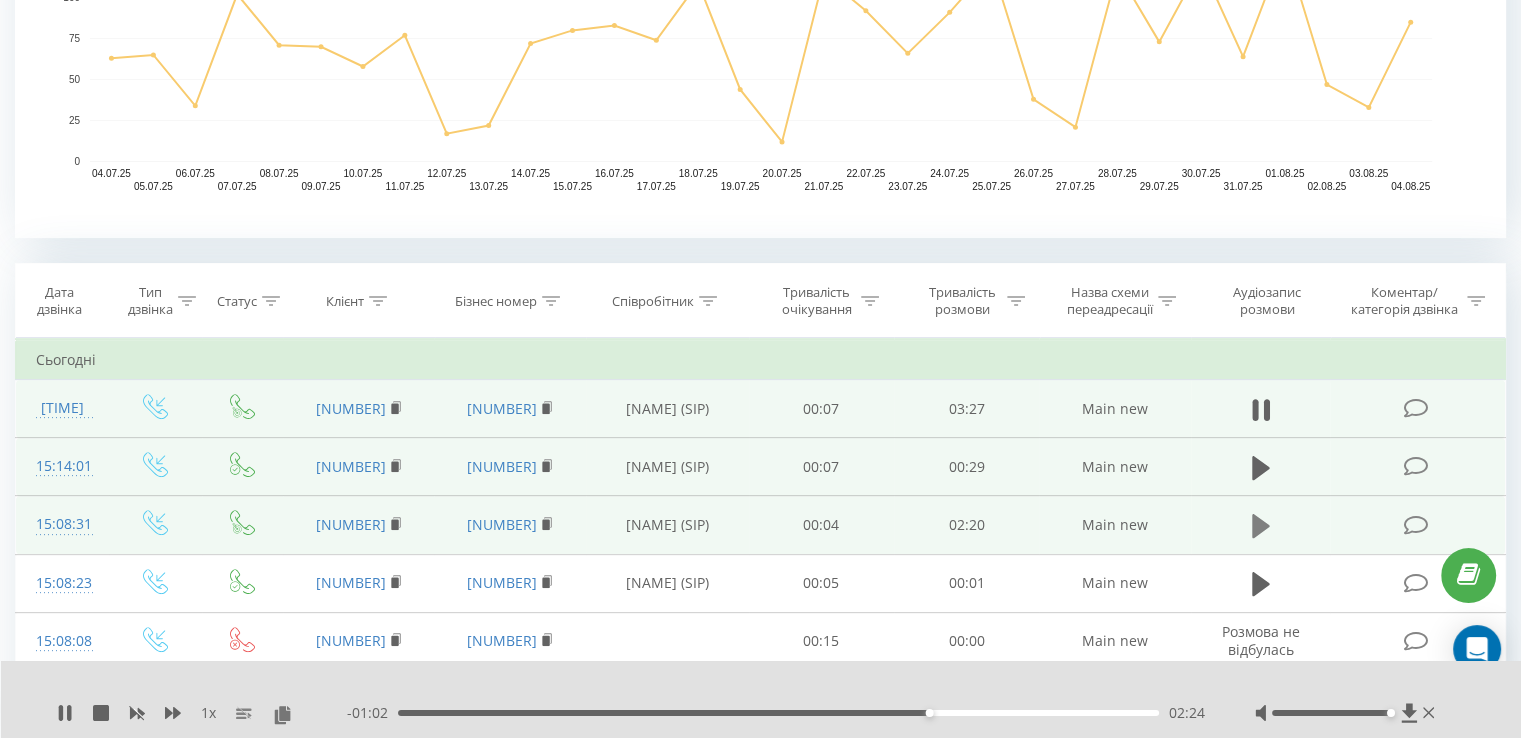 click 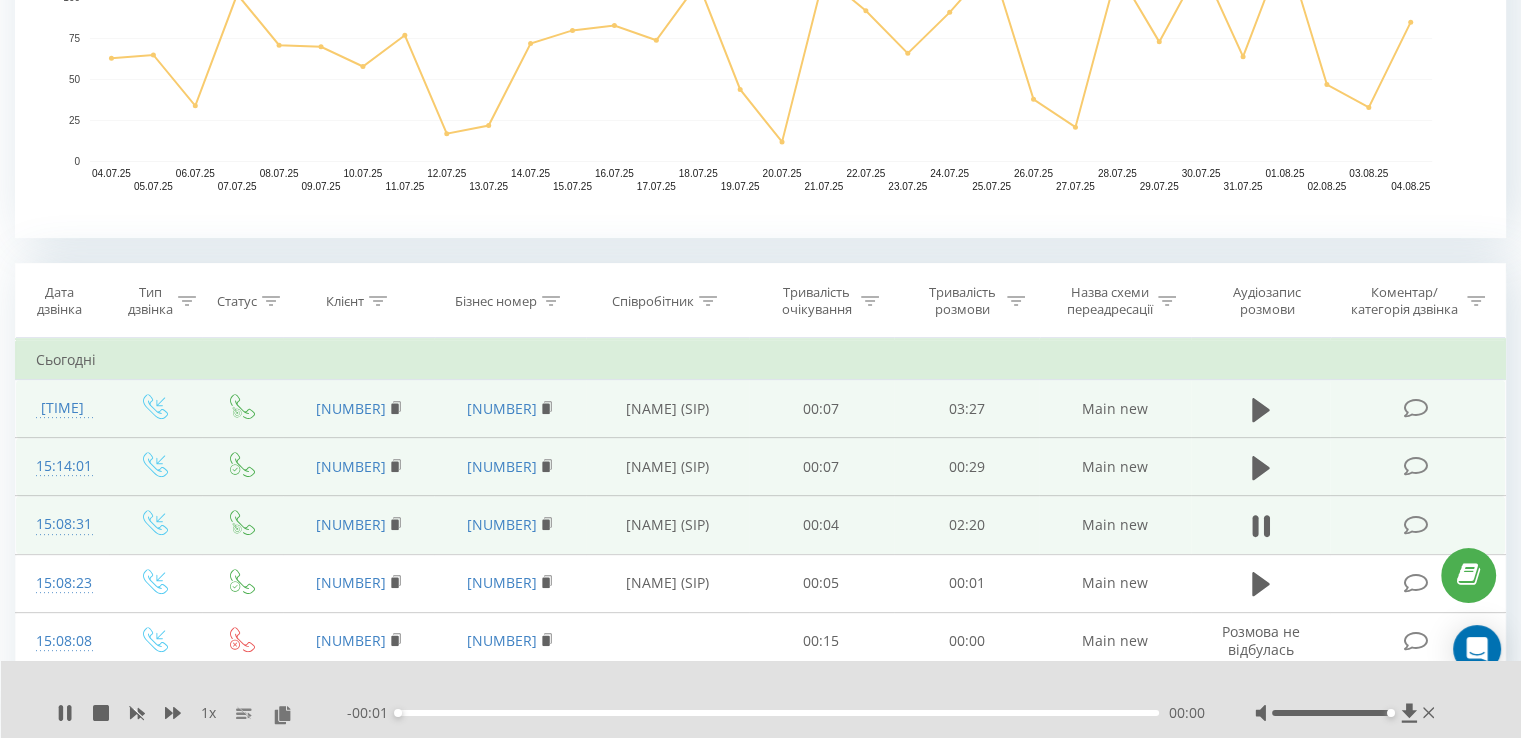 click on "00:00" at bounding box center [778, 713] 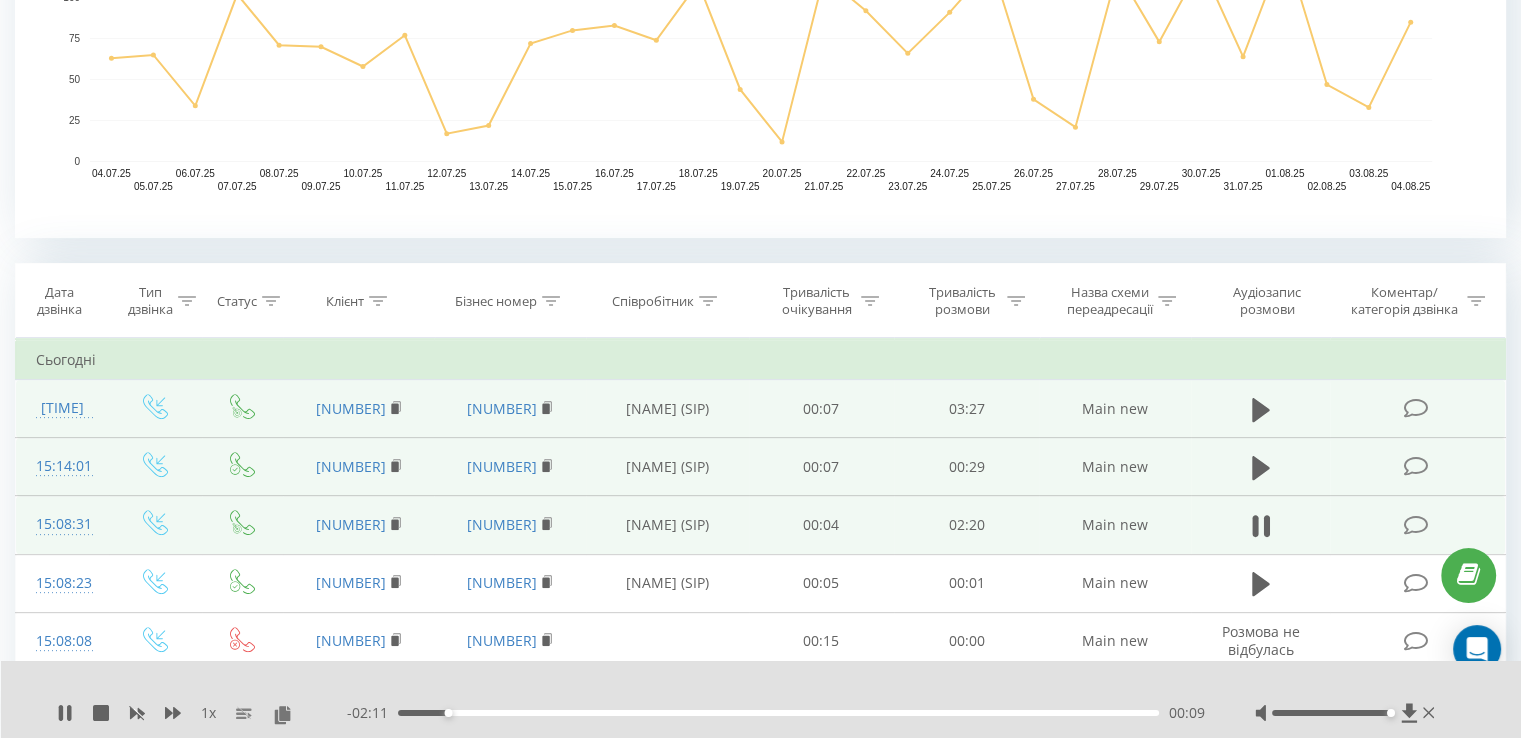 click on "00:09" at bounding box center [778, 713] 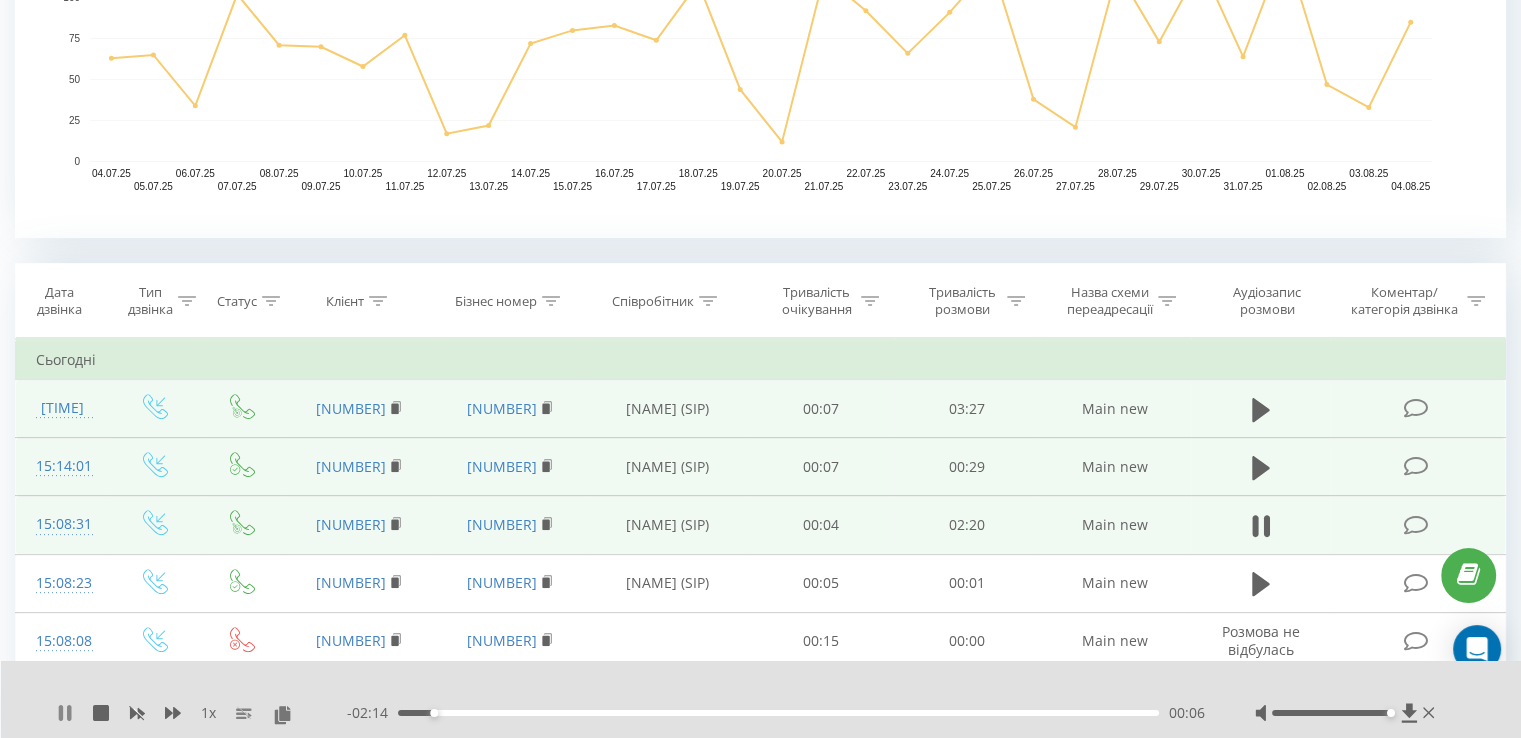 click 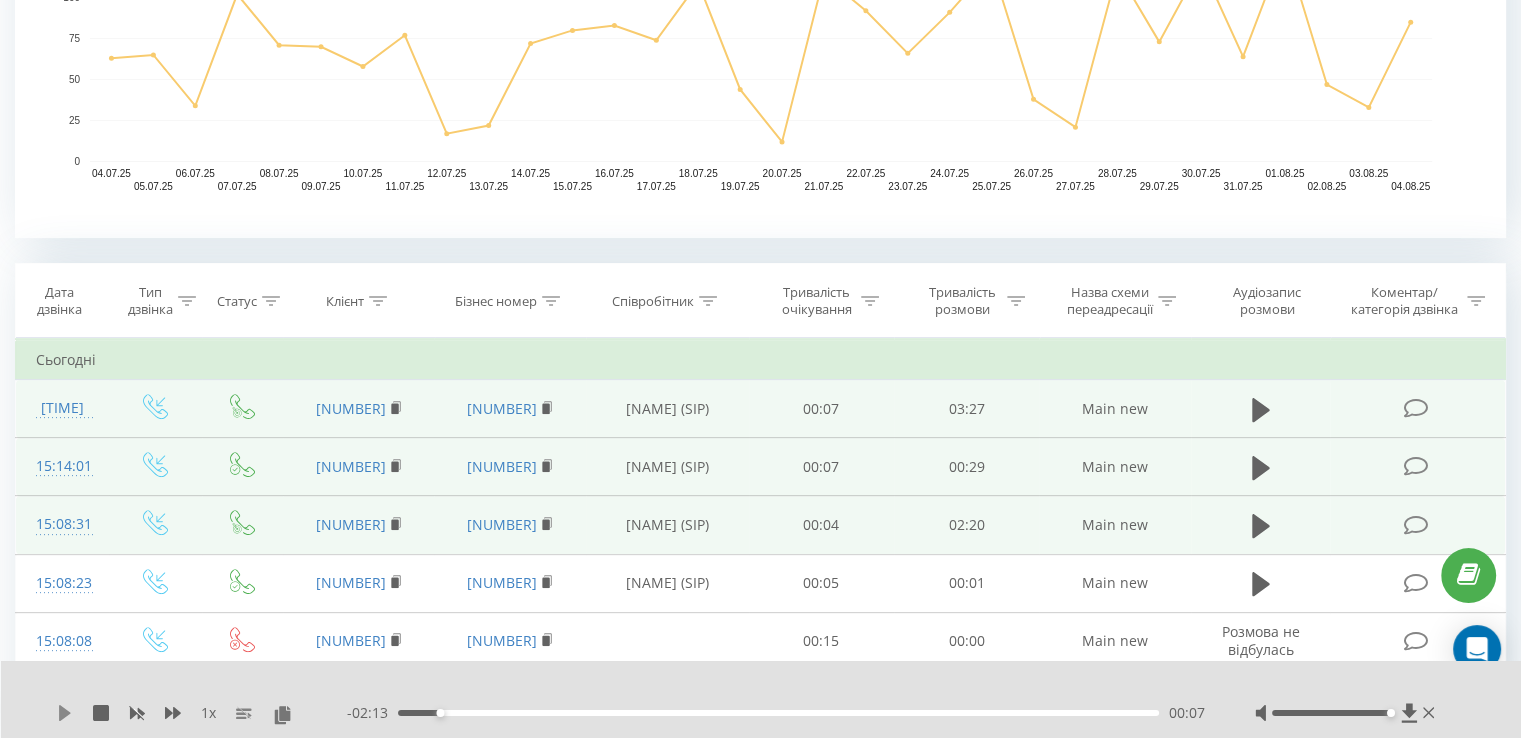 click 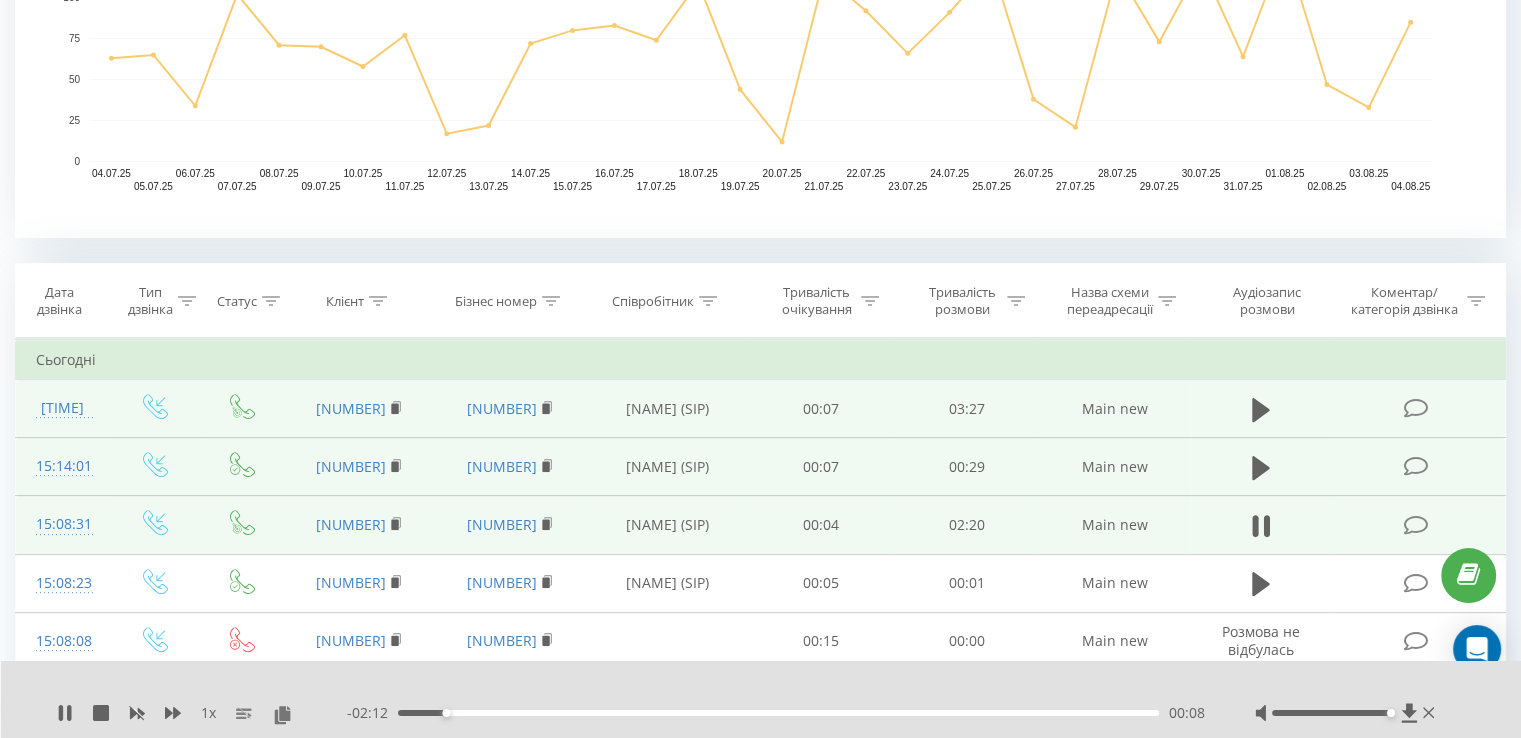 click on "00:08" at bounding box center [778, 713] 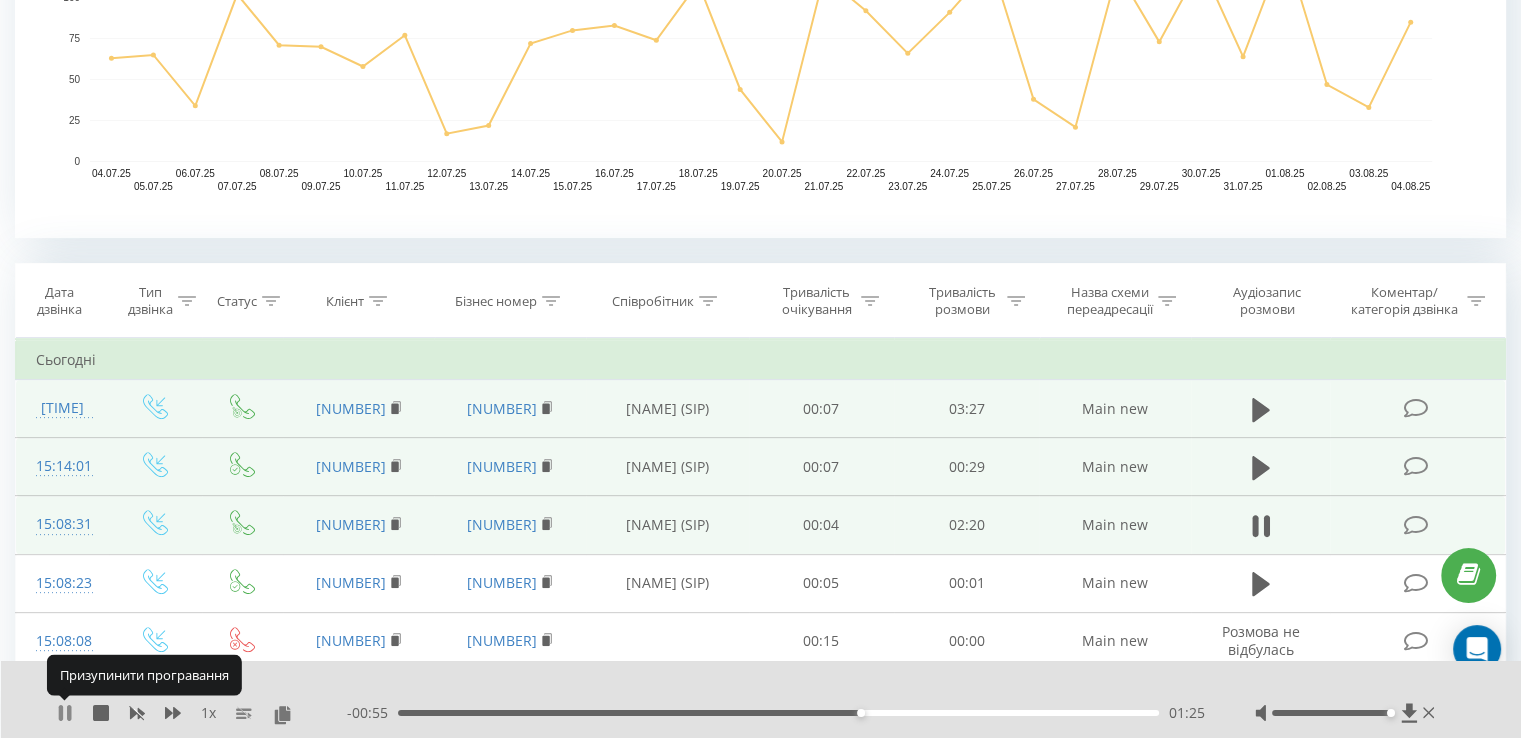 click 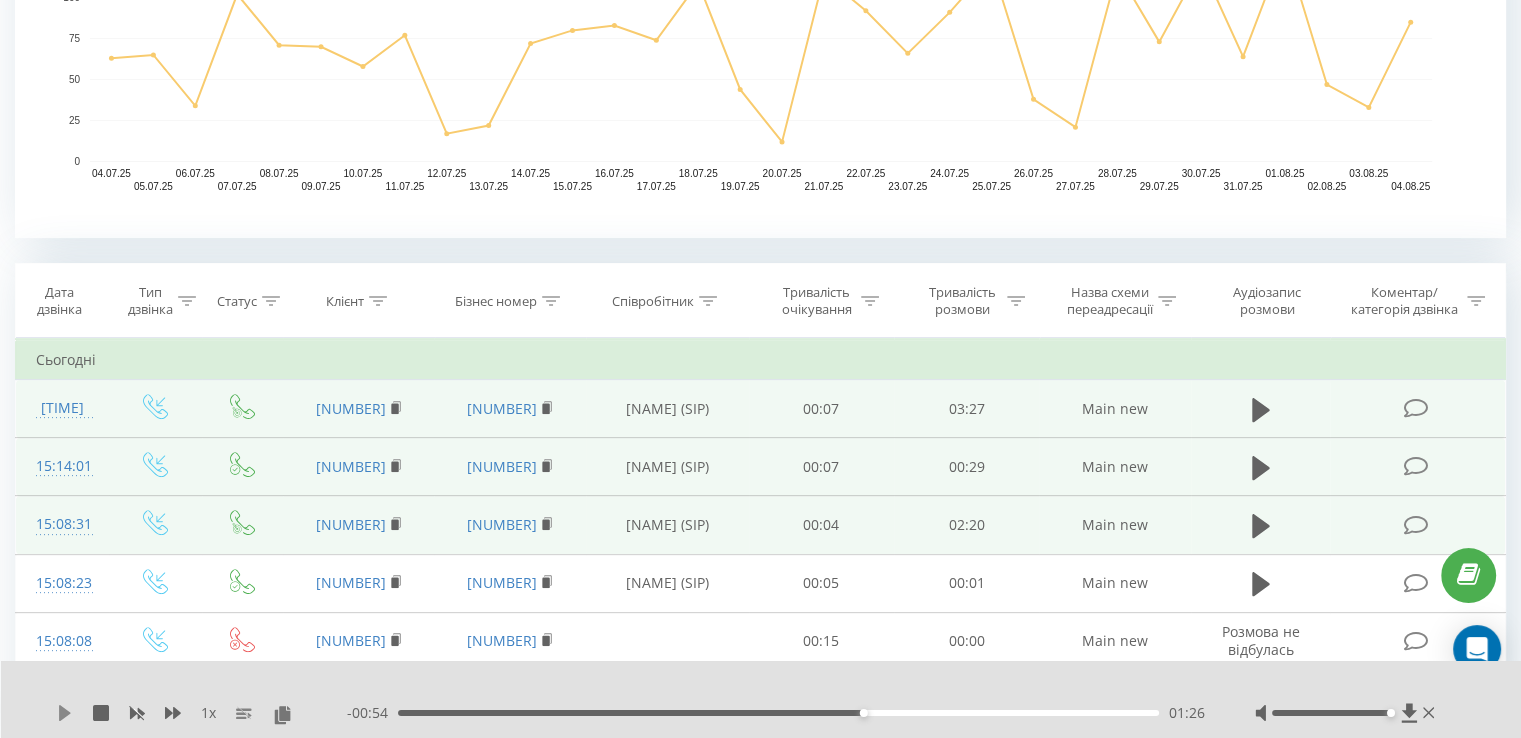 click 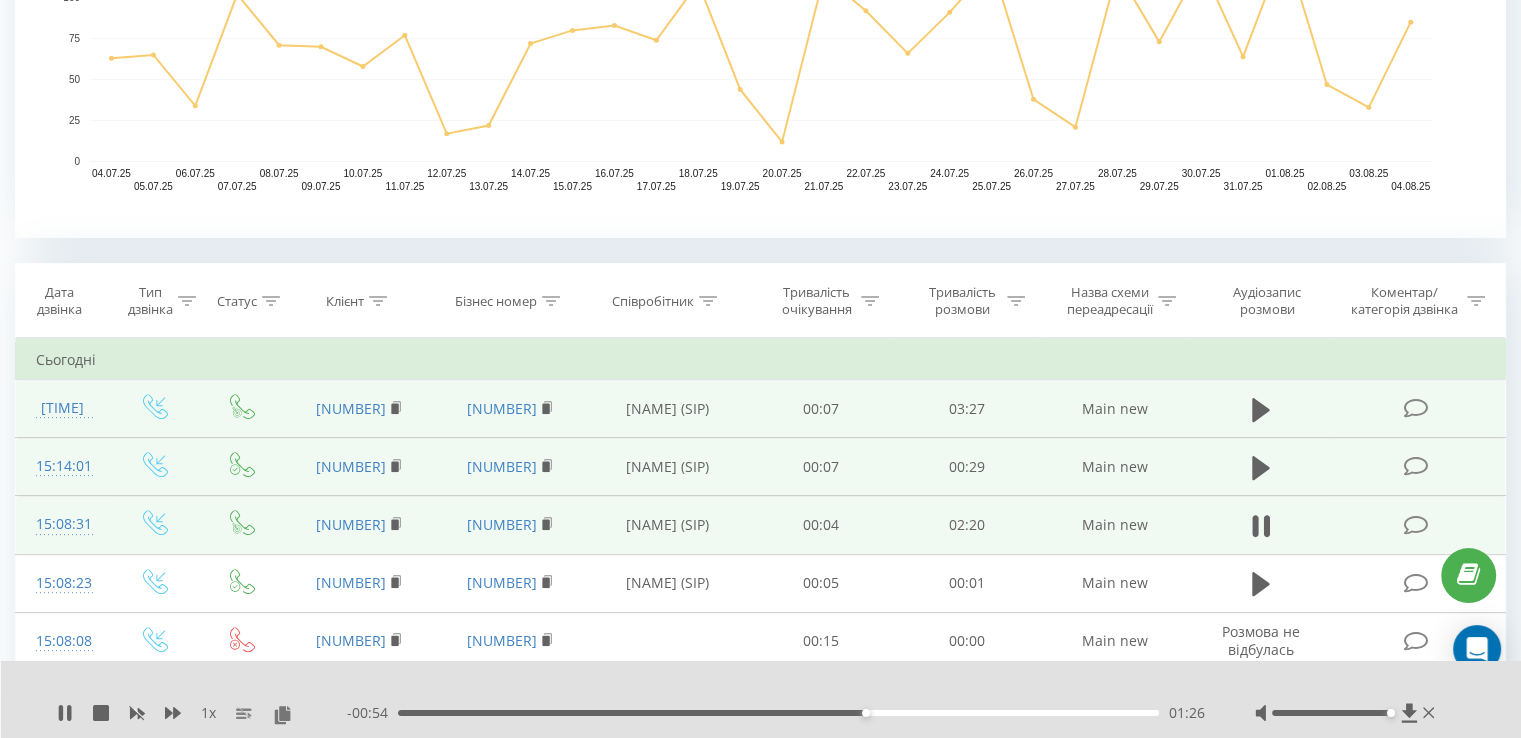 click on "01:26" at bounding box center (778, 713) 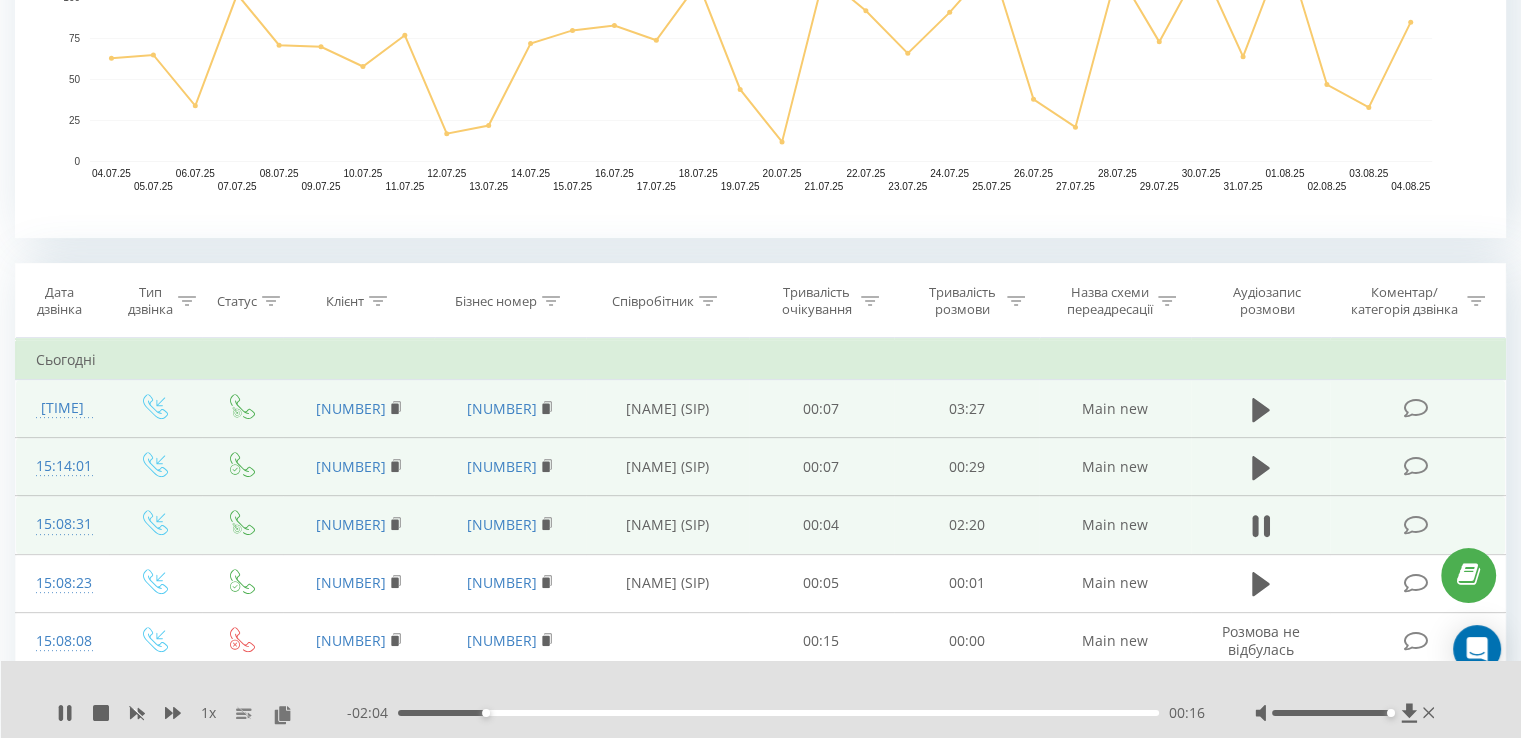 click on "00:16" at bounding box center (778, 713) 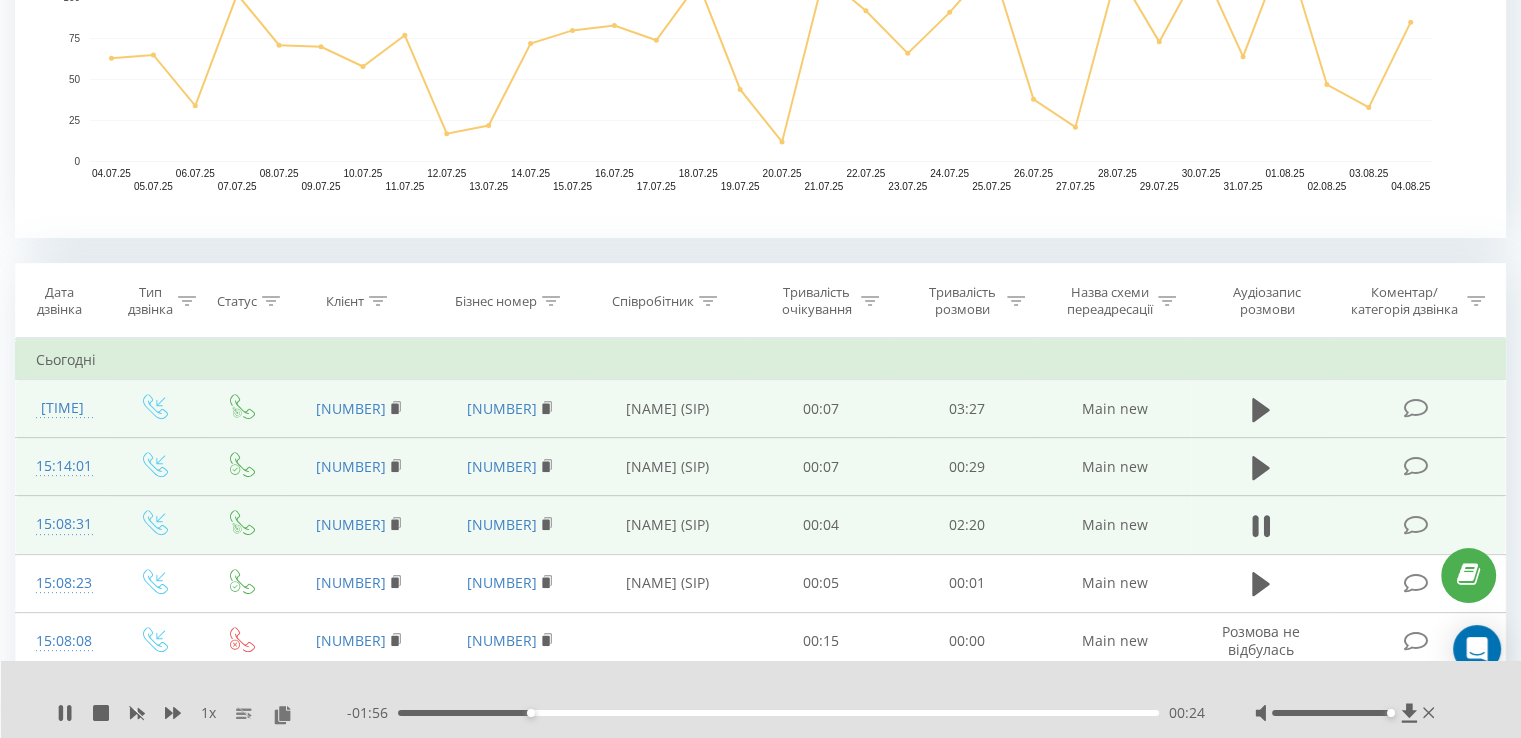 click on "00:24" at bounding box center (778, 713) 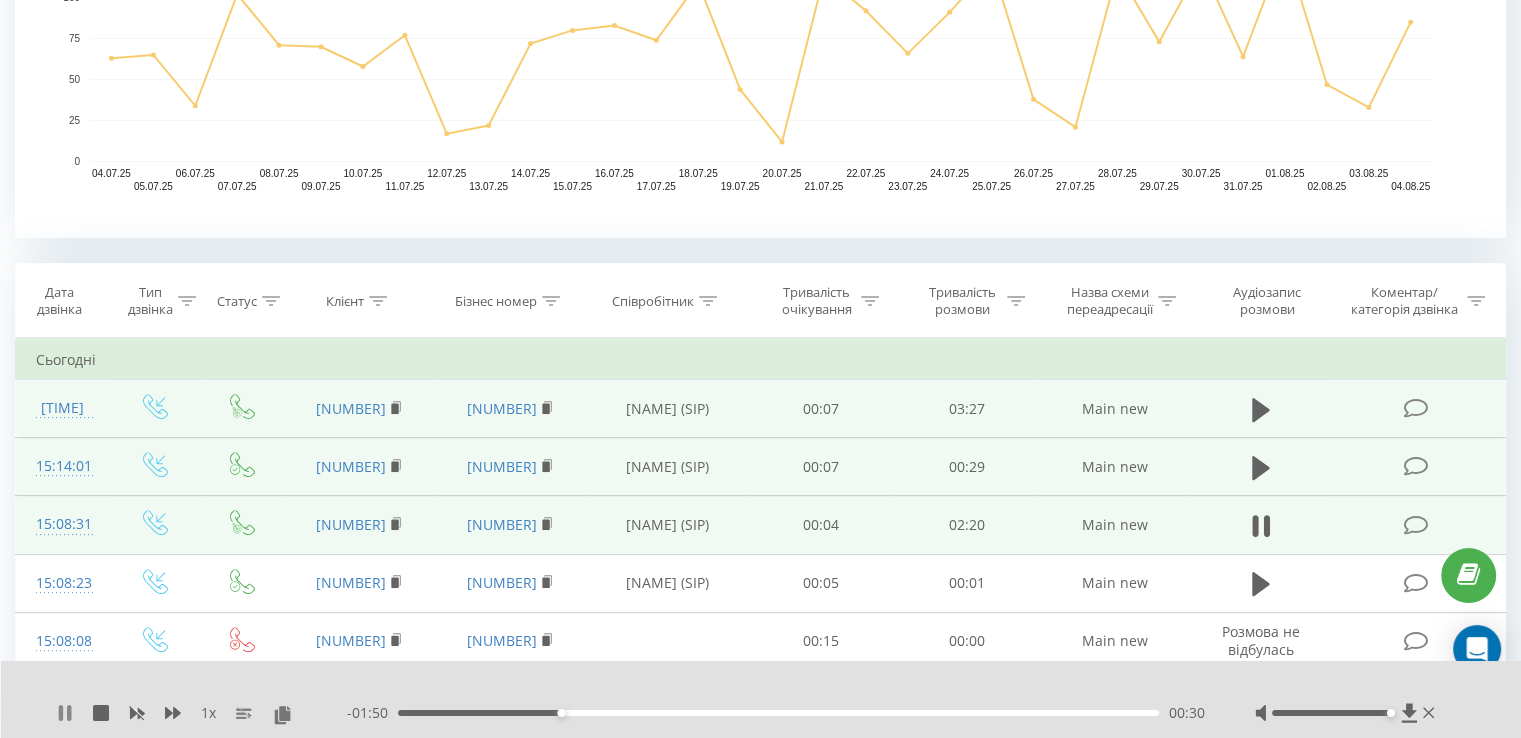 click 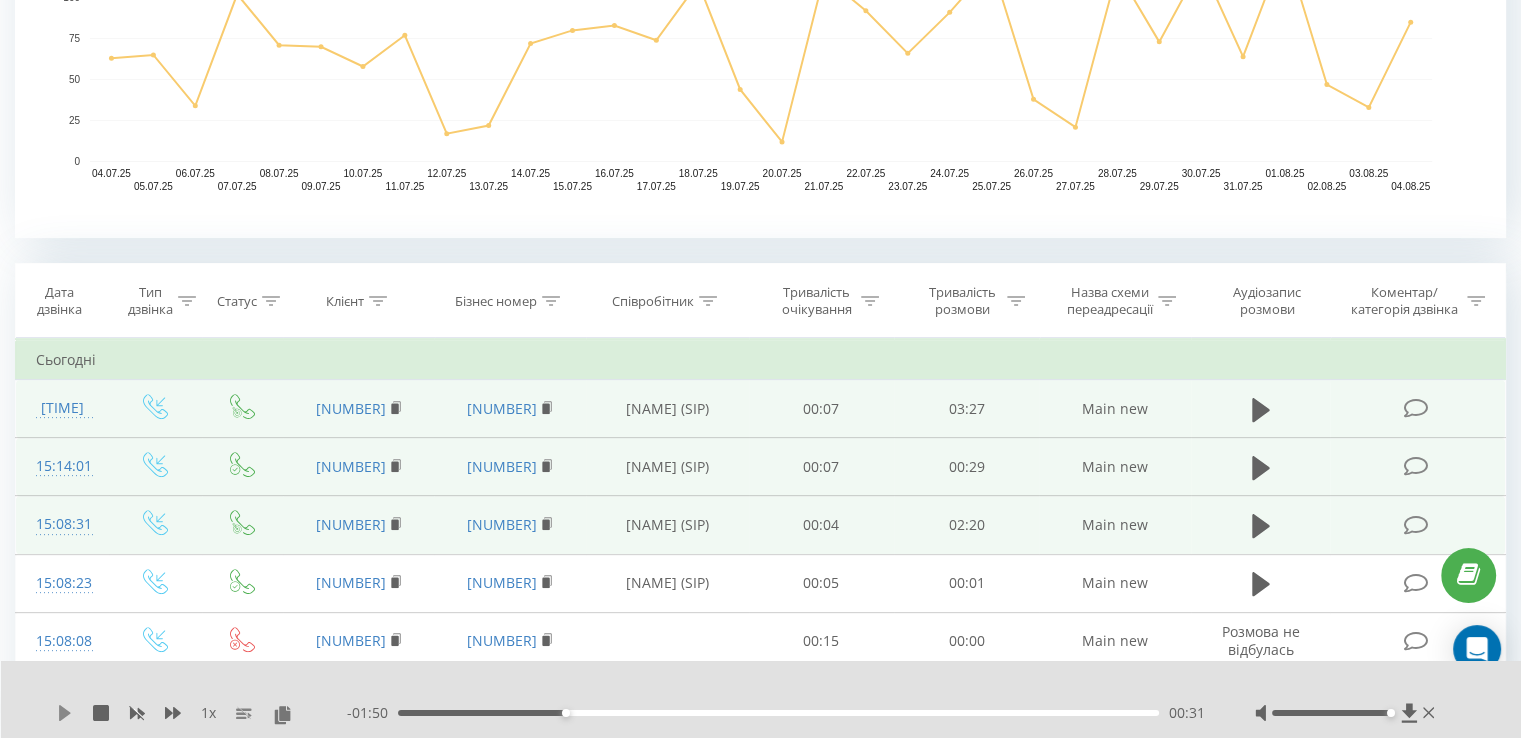 click 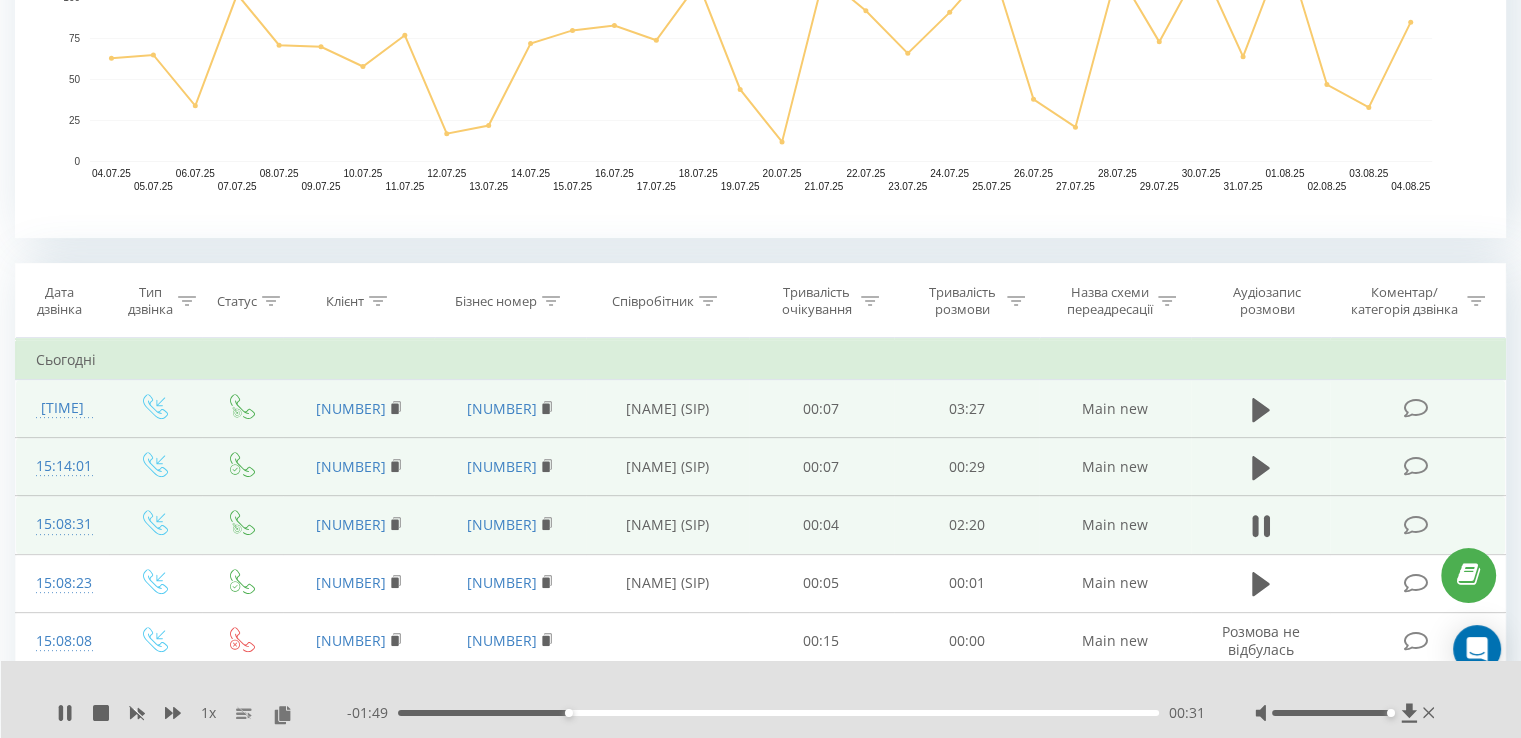 click on "00:31" at bounding box center [778, 713] 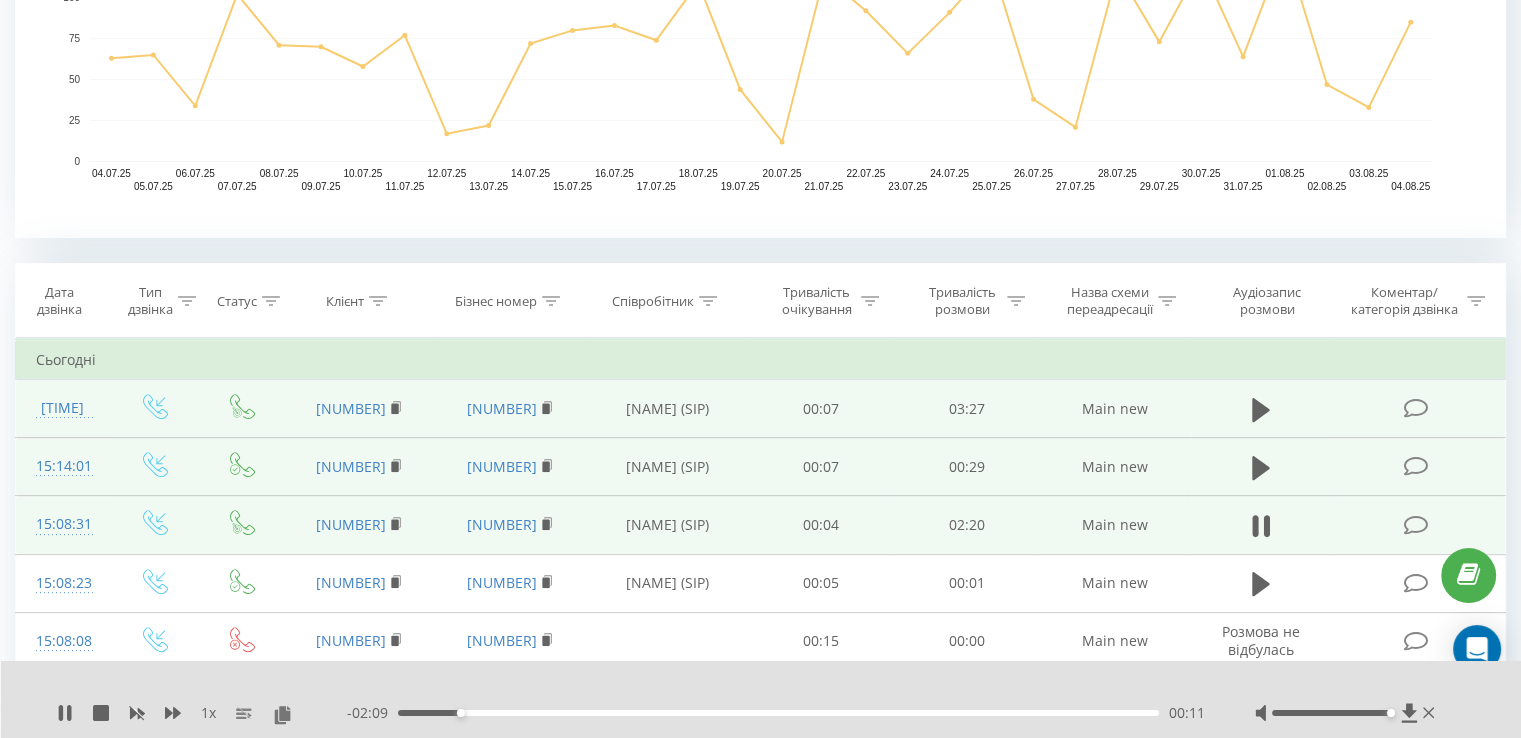 click on "00:11" at bounding box center (778, 713) 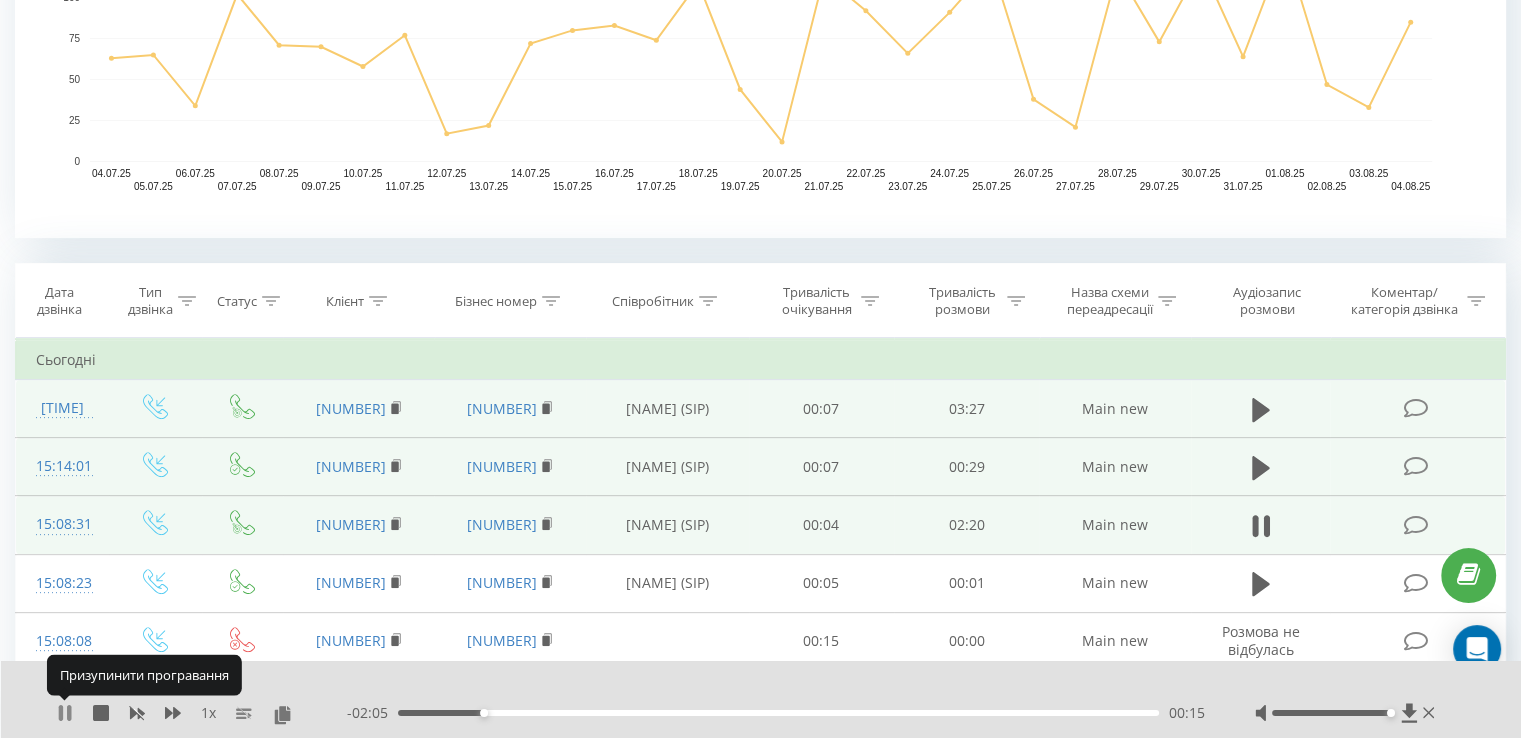 click 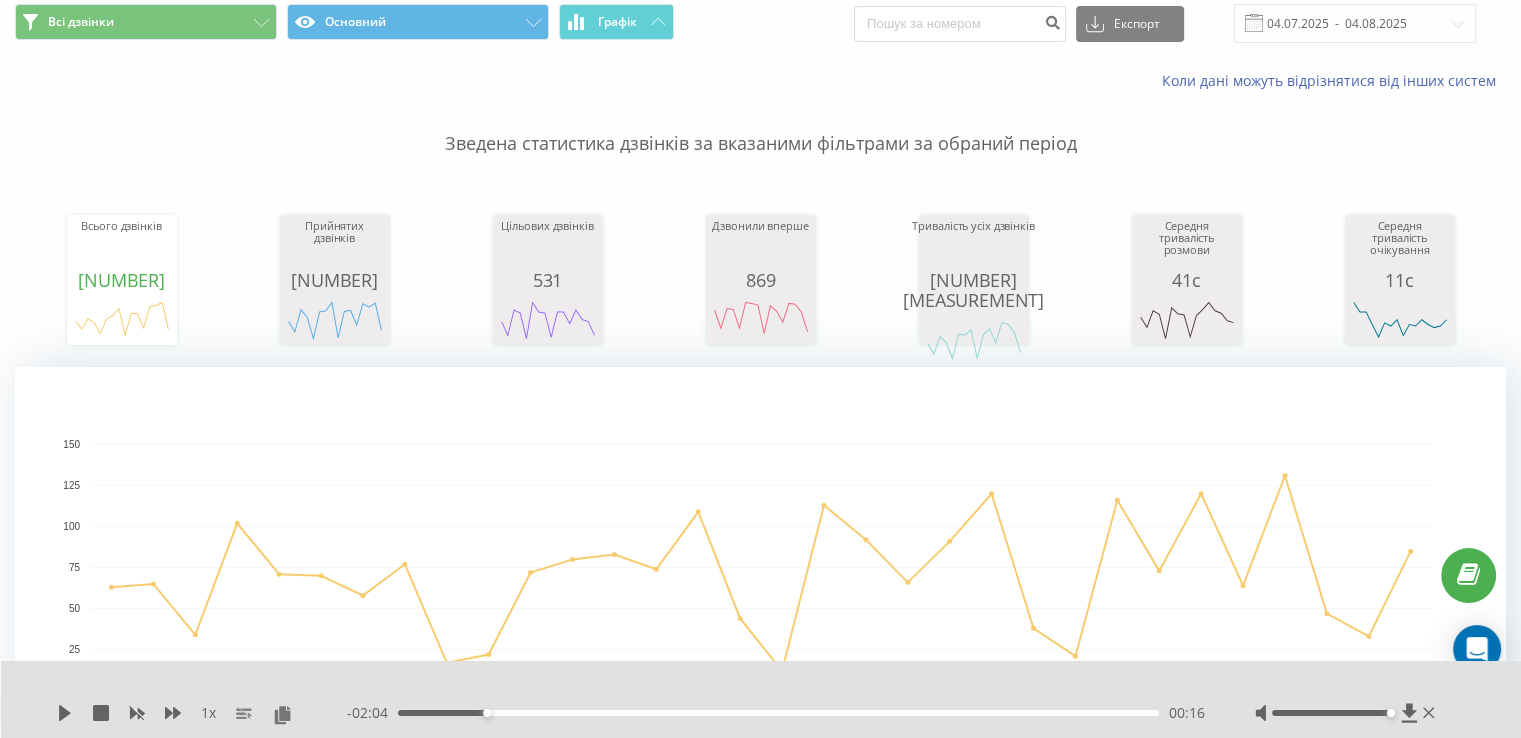 scroll, scrollTop: 0, scrollLeft: 0, axis: both 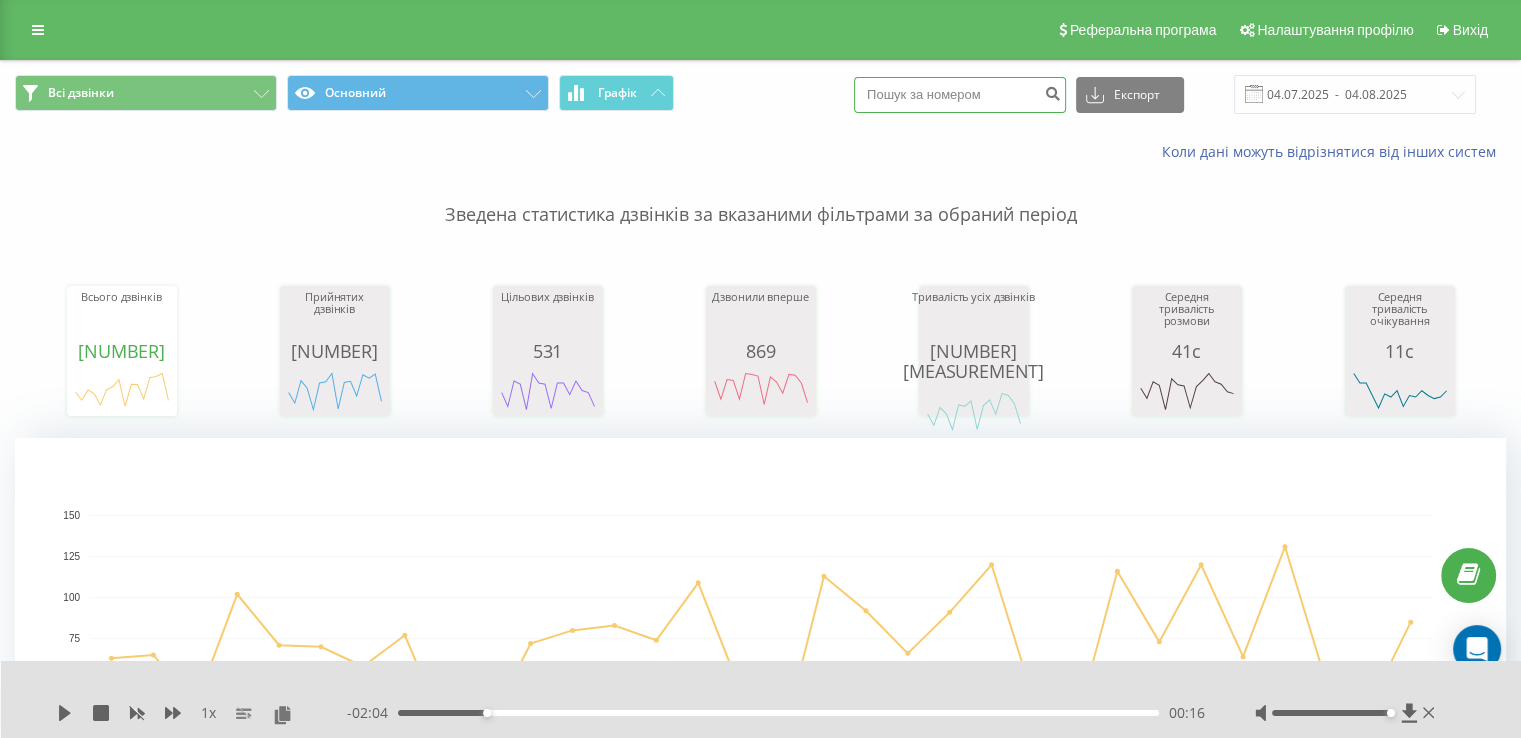 click at bounding box center (960, 95) 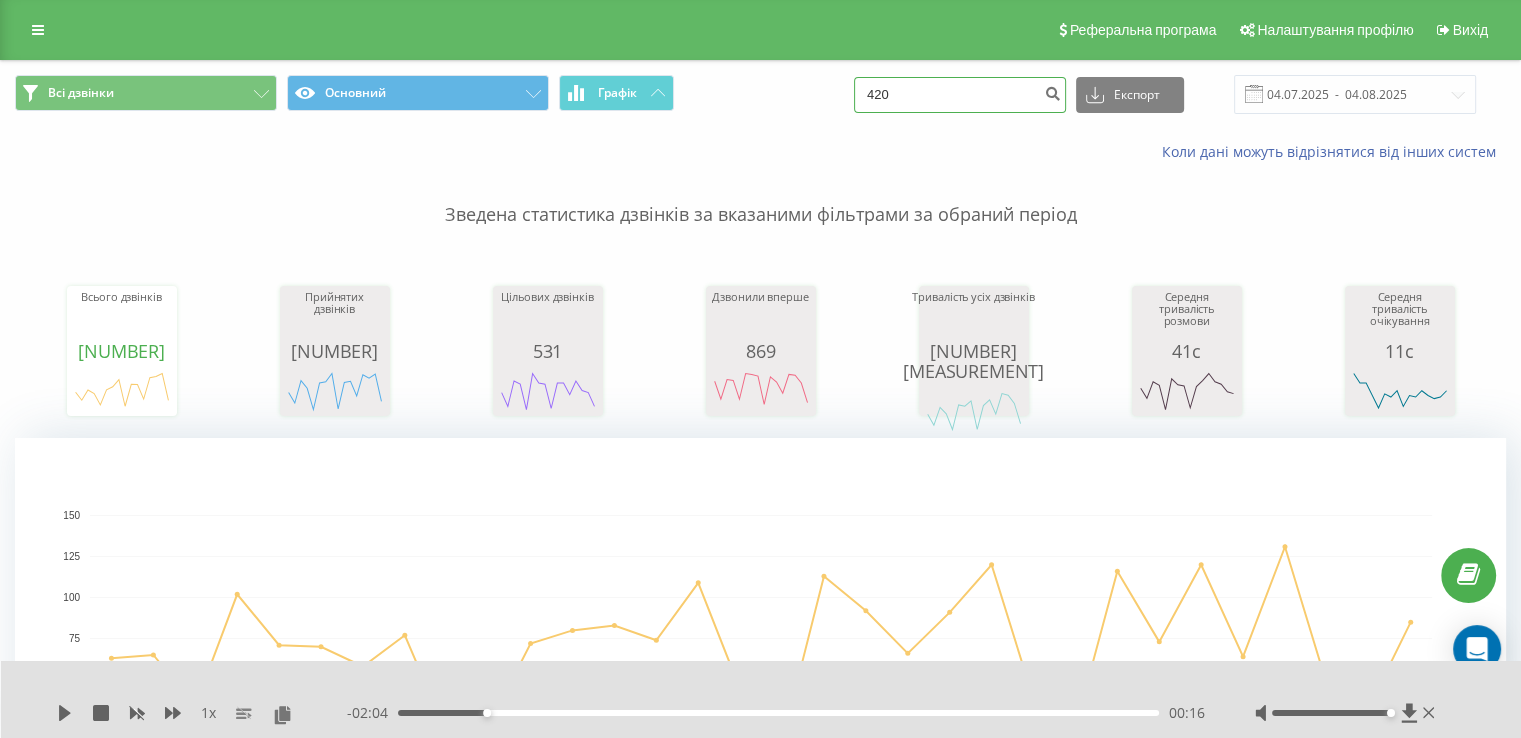 type on "420" 